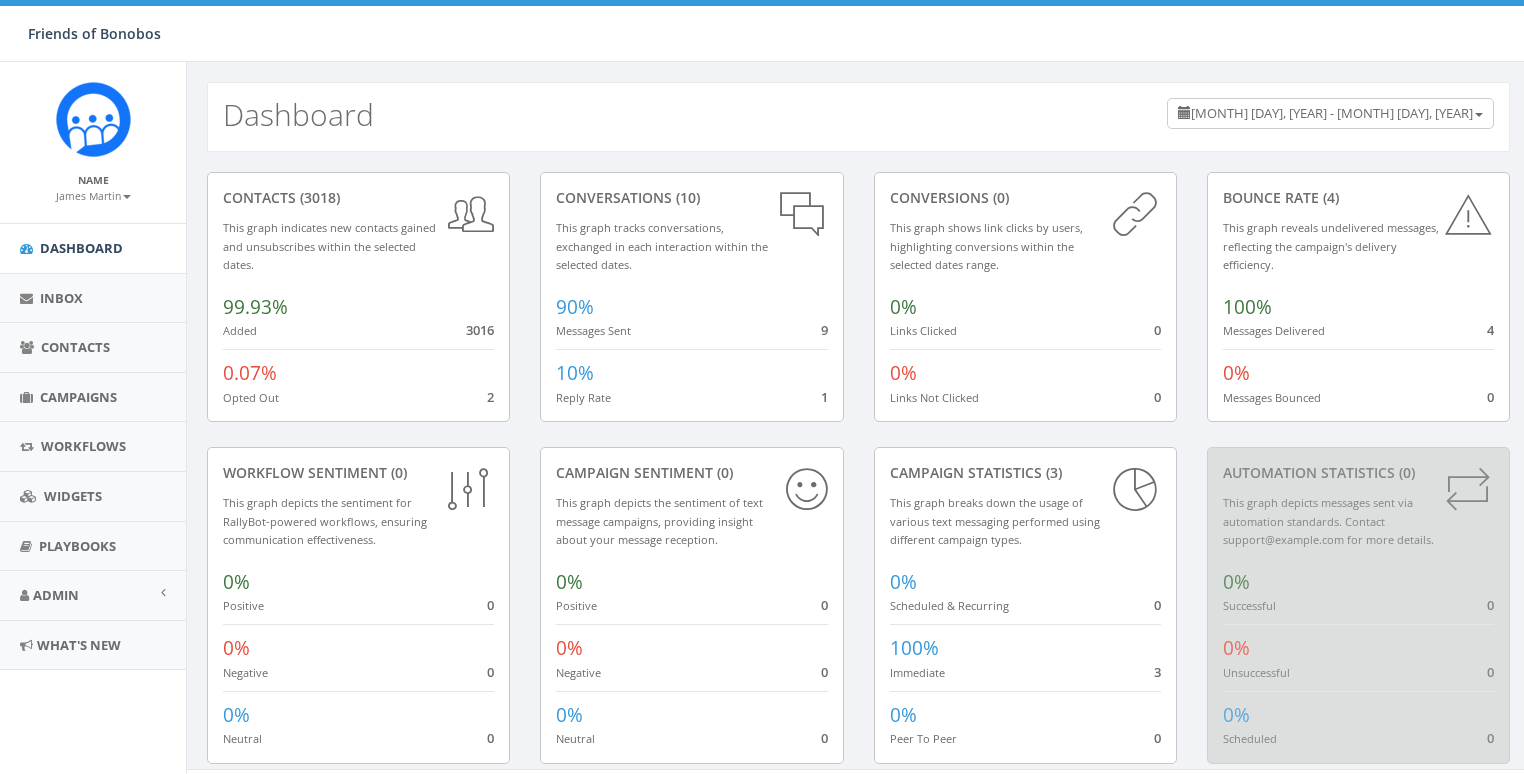 scroll, scrollTop: 0, scrollLeft: 0, axis: both 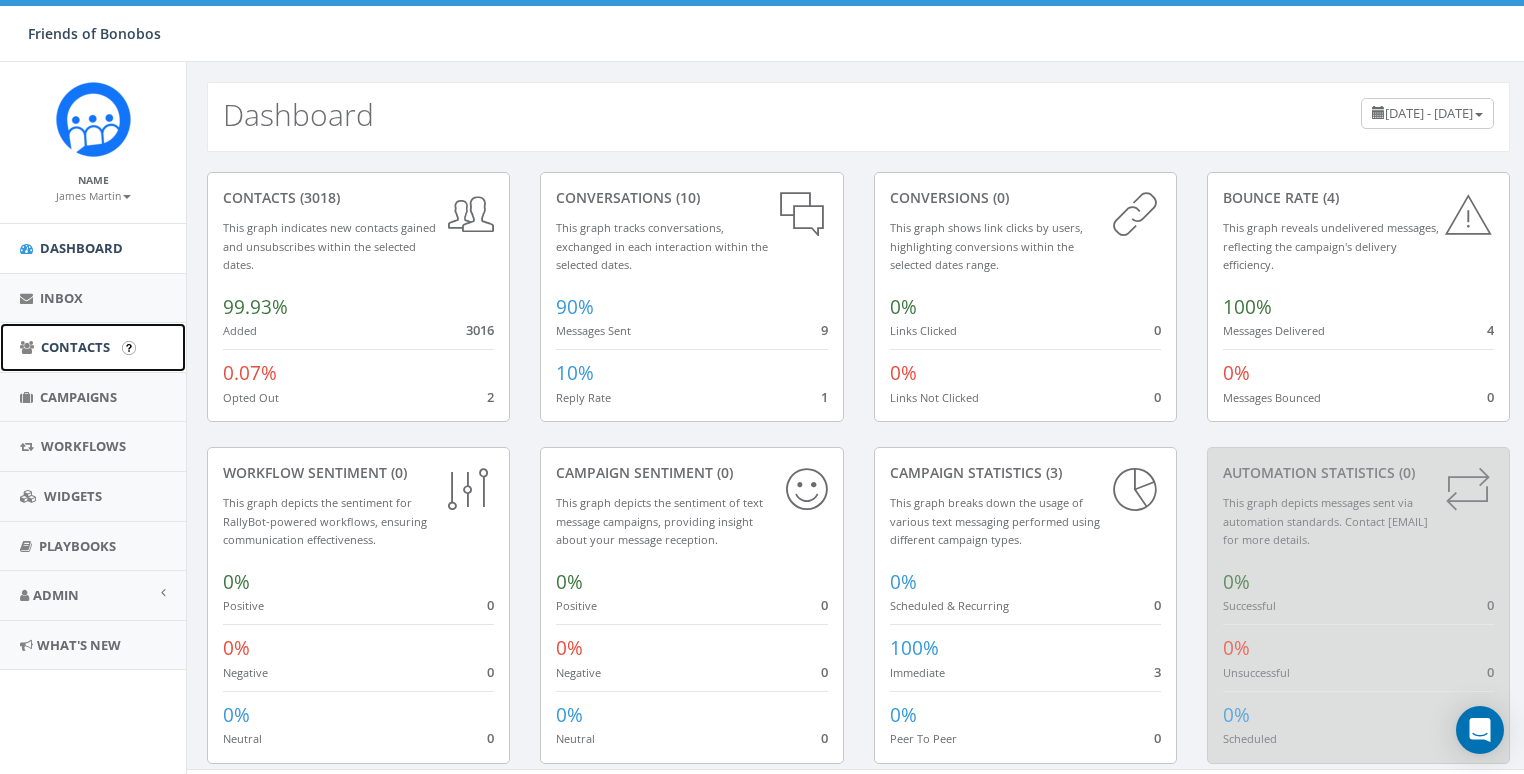 click on "Contacts" at bounding box center (75, 347) 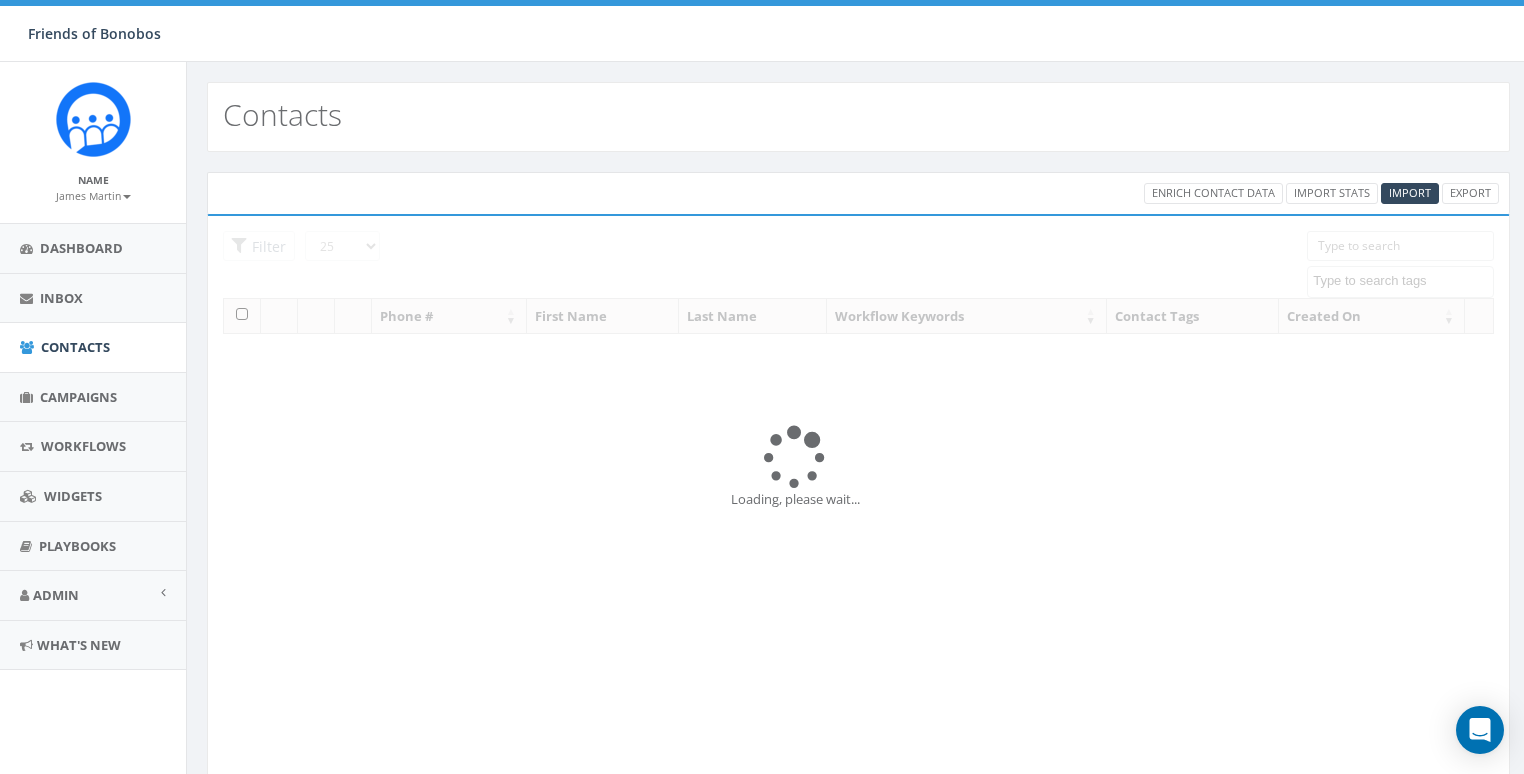 select 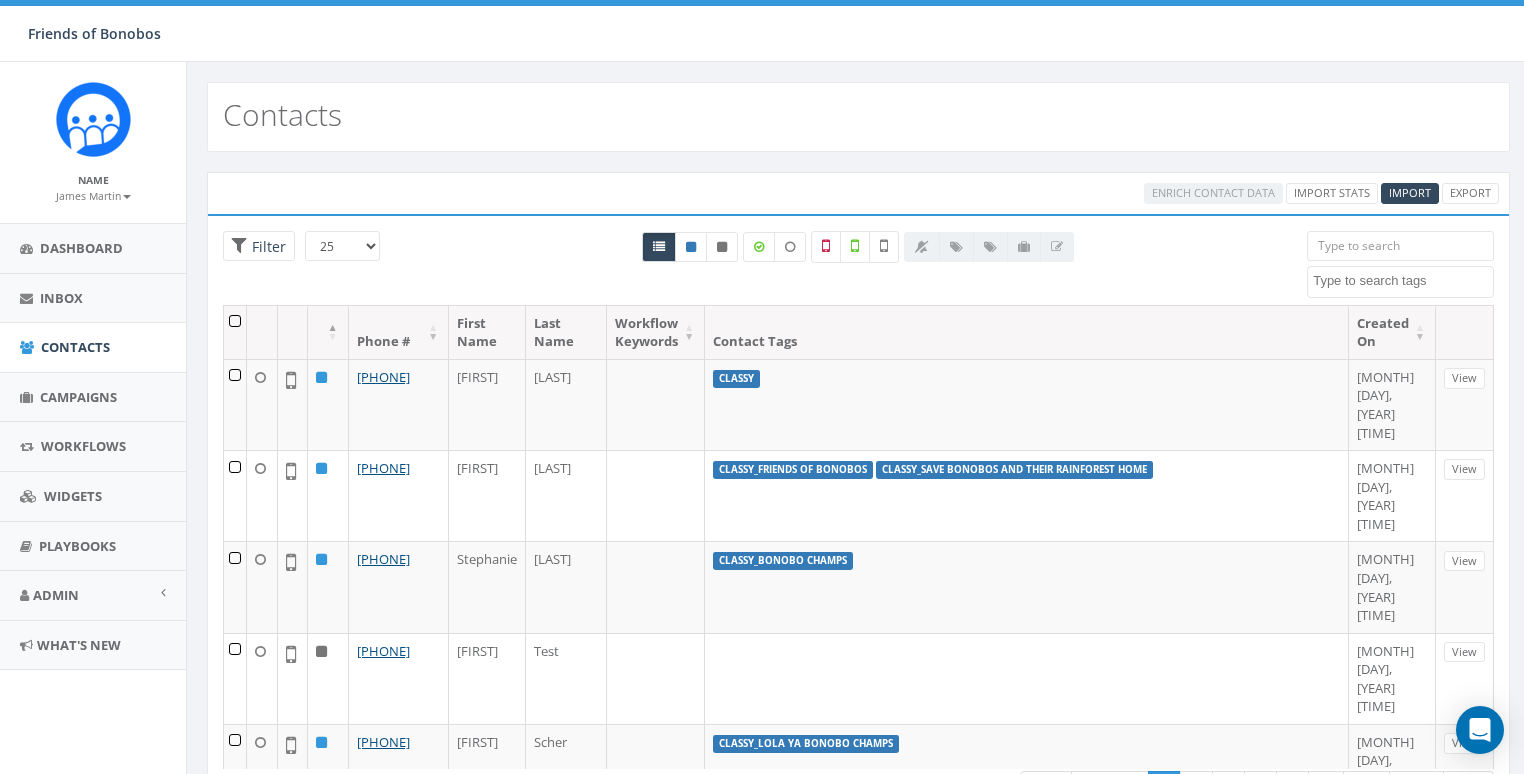 click at bounding box center (1400, 246) 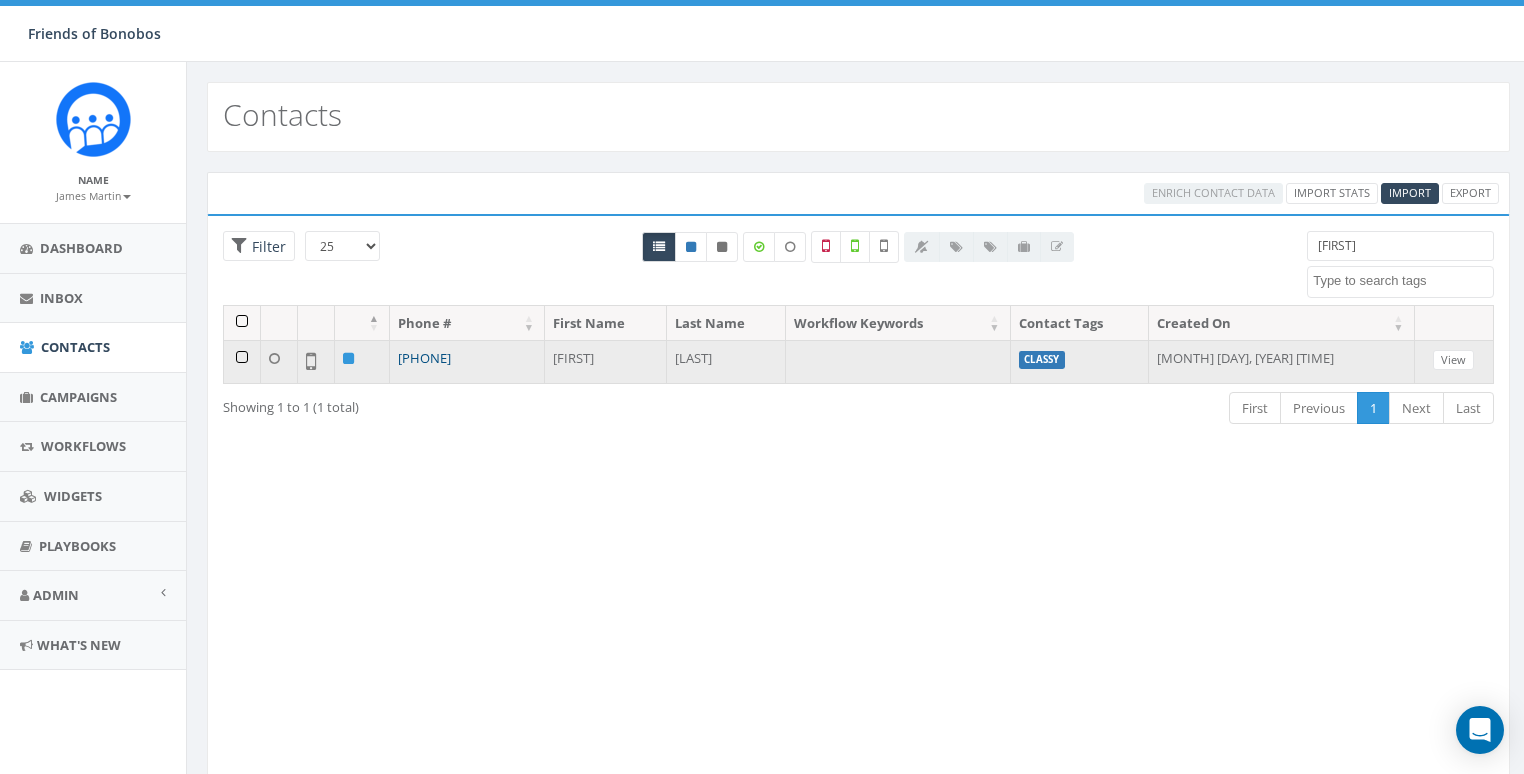type on "[FIRST]" 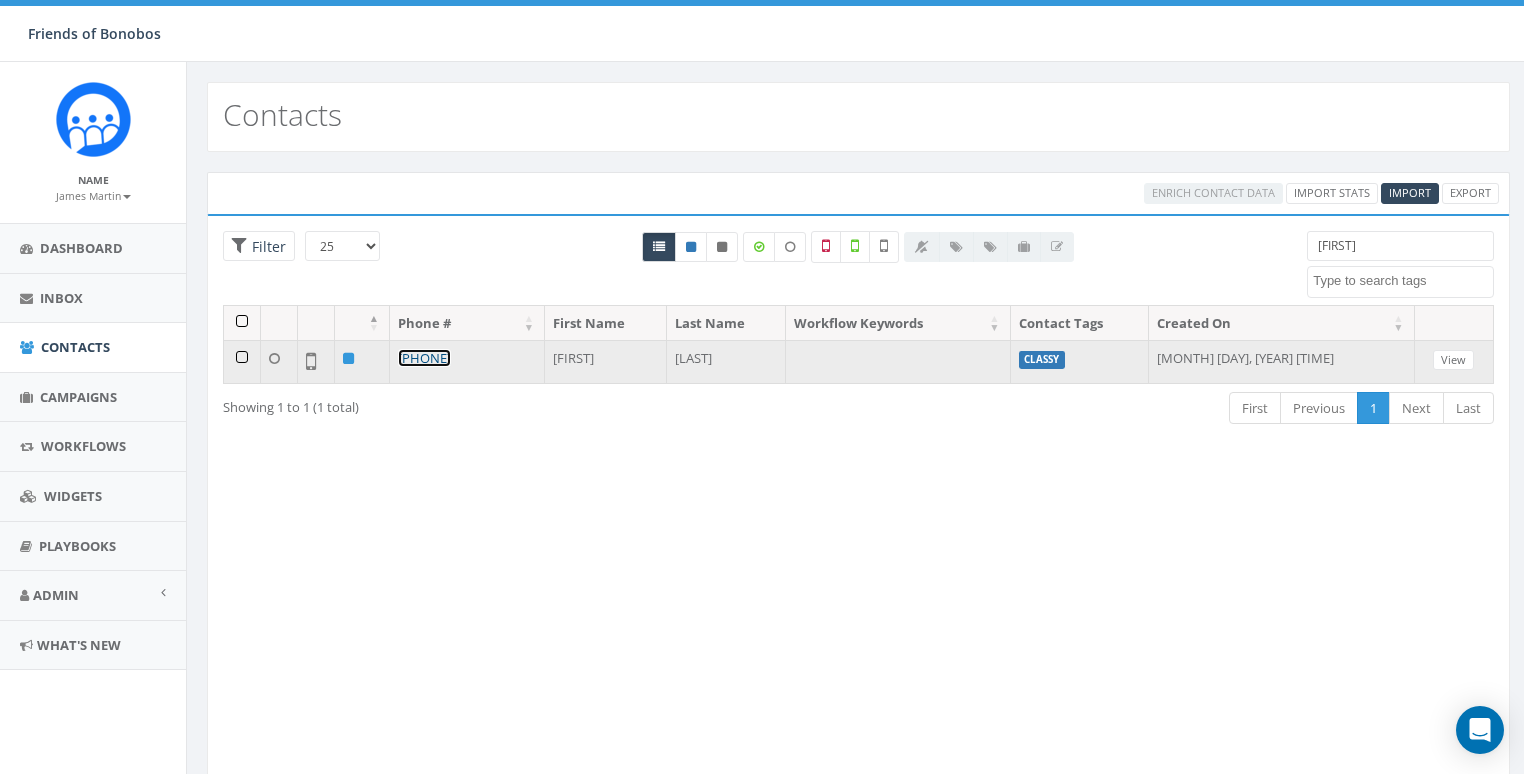 click on "[PHONE]" at bounding box center (424, 358) 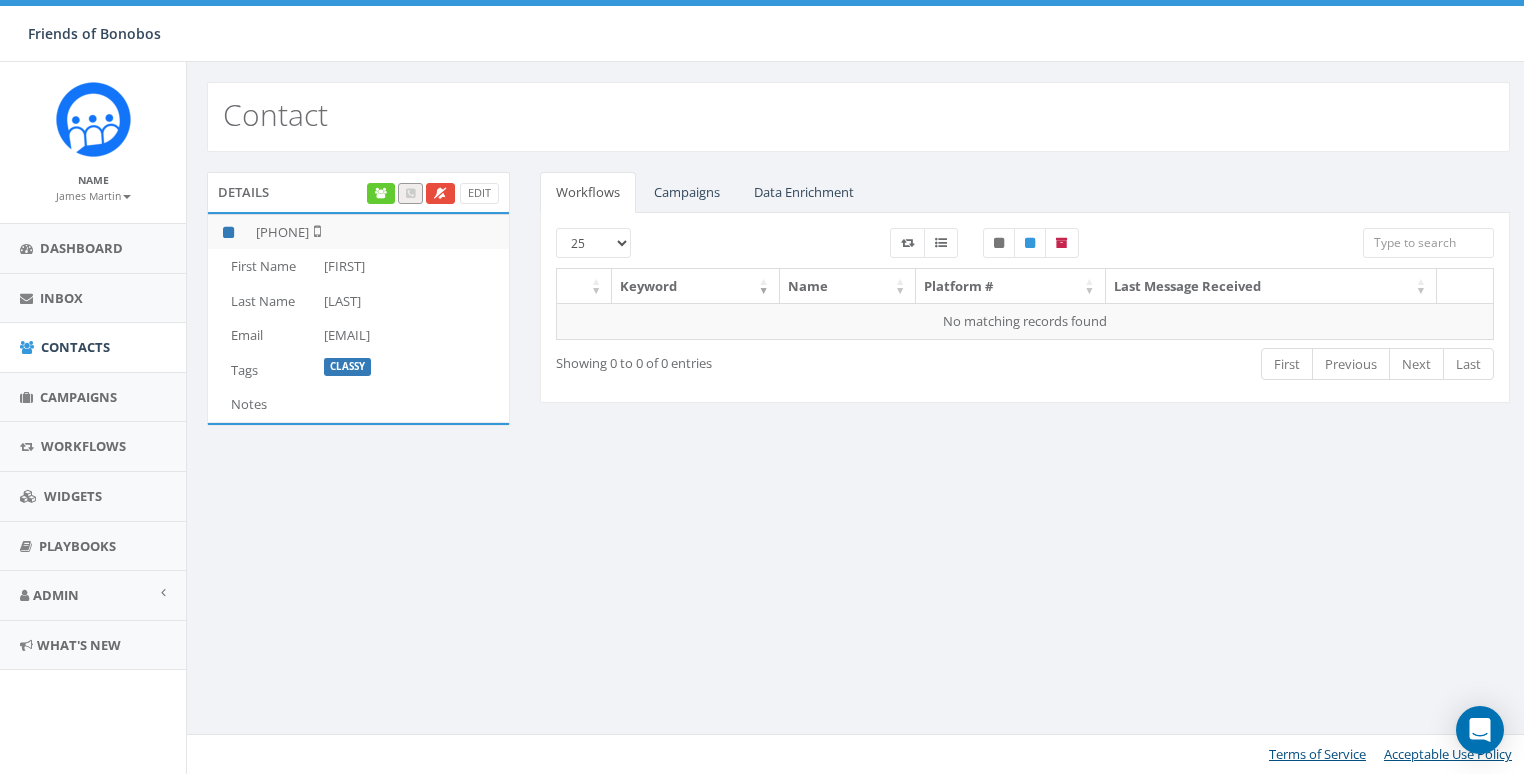 scroll, scrollTop: 0, scrollLeft: 0, axis: both 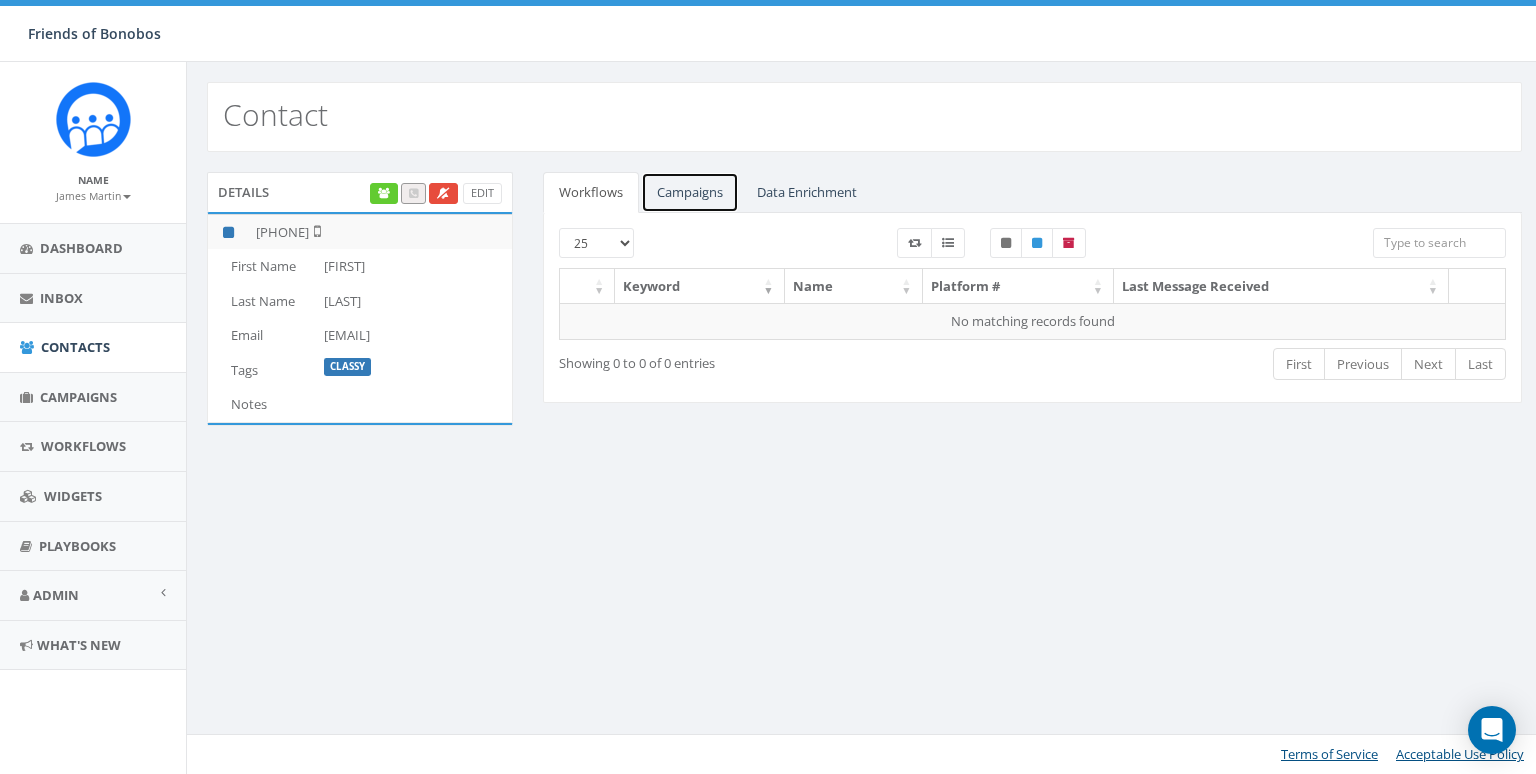 click on "Campaigns" at bounding box center (690, 192) 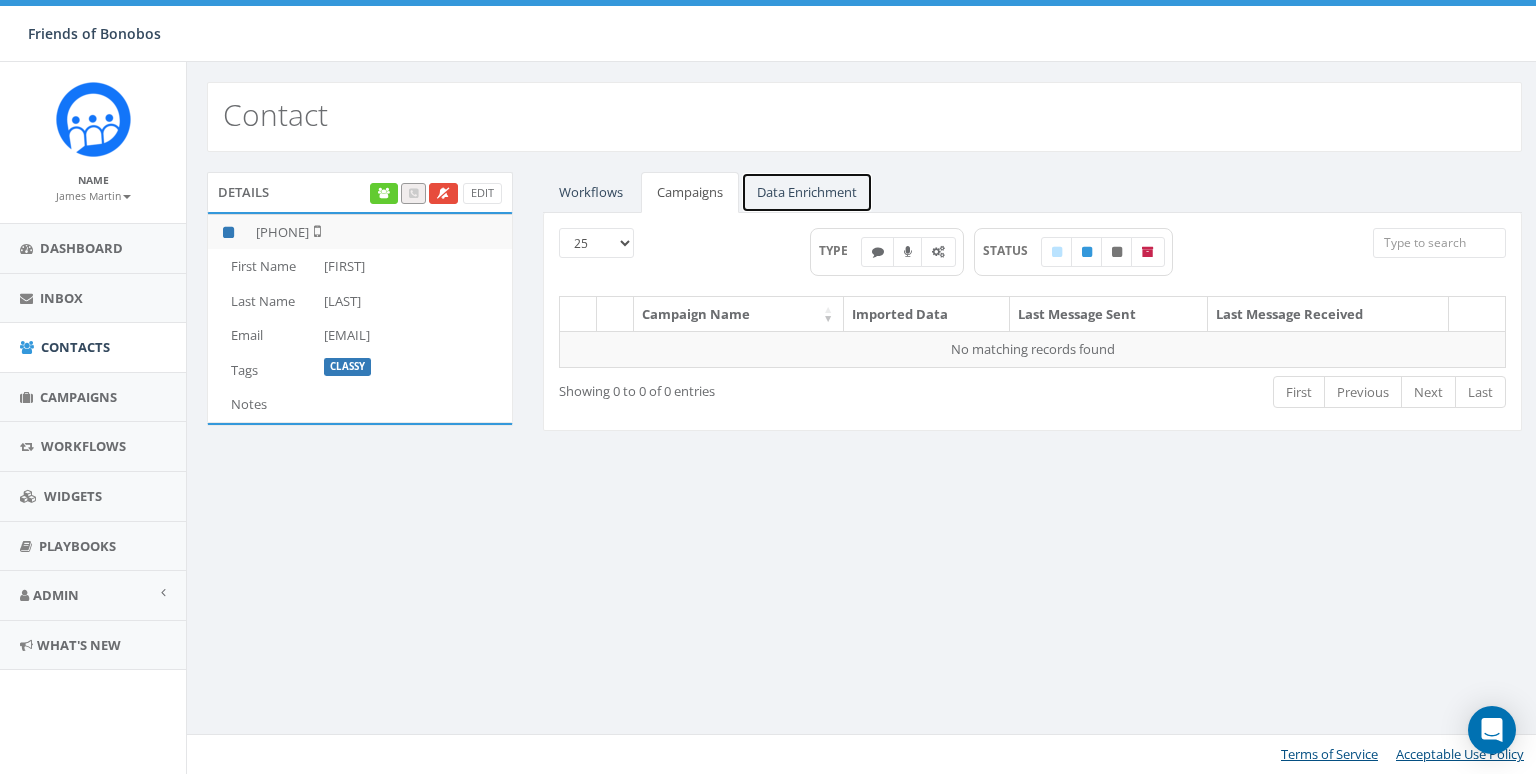 click on "Data Enrichment" at bounding box center [807, 192] 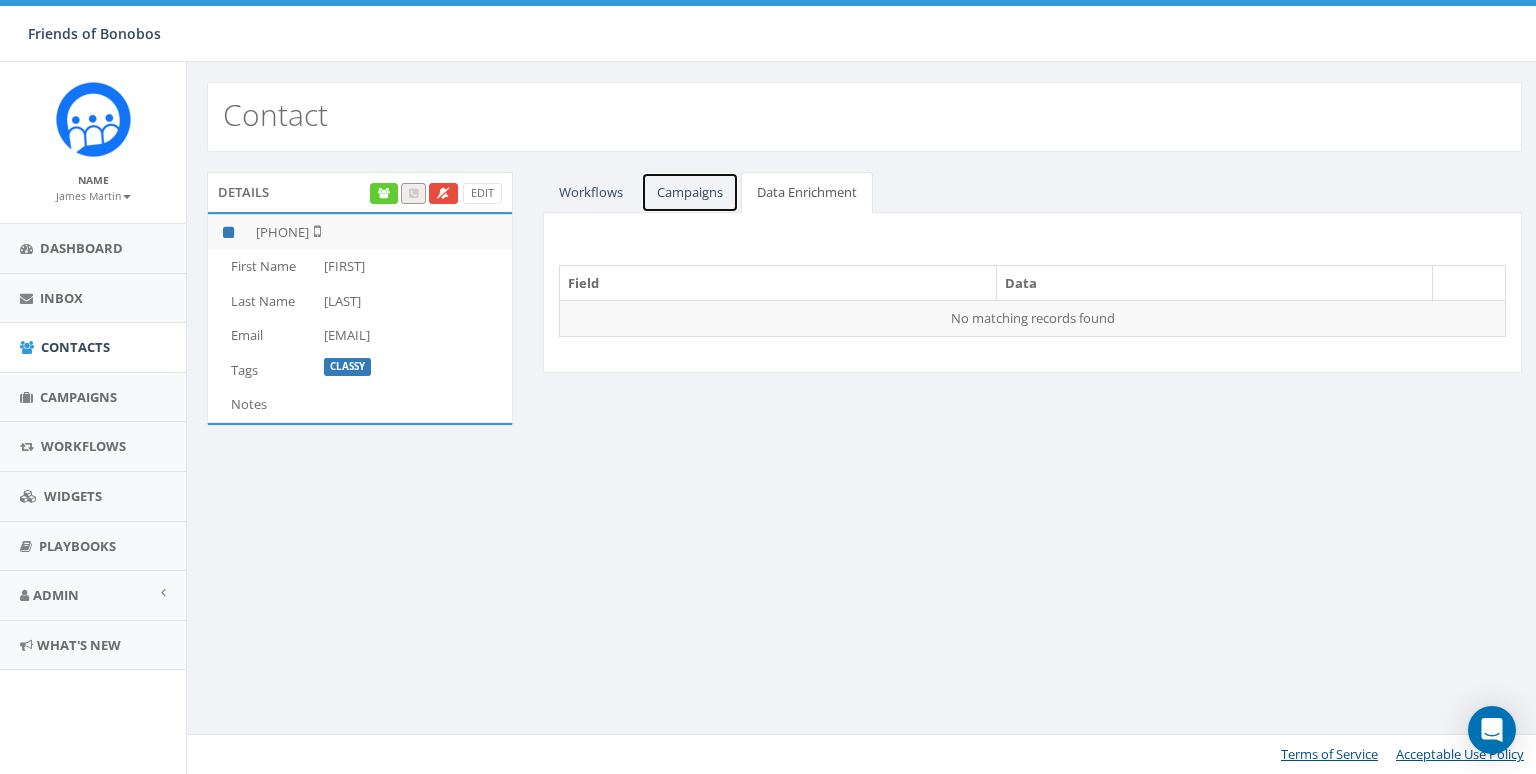 click on "Campaigns" at bounding box center (690, 192) 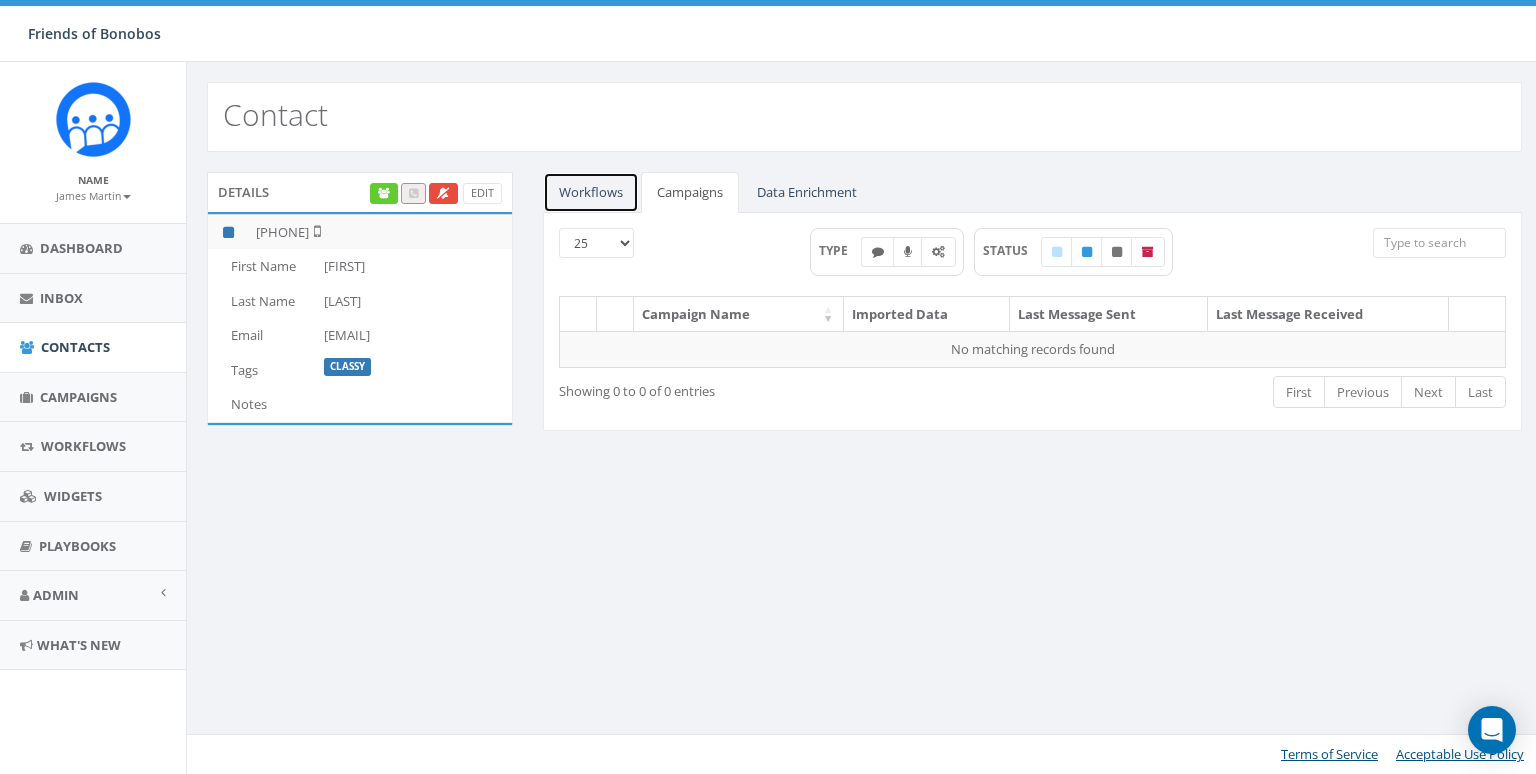 click on "Workflows" at bounding box center [591, 192] 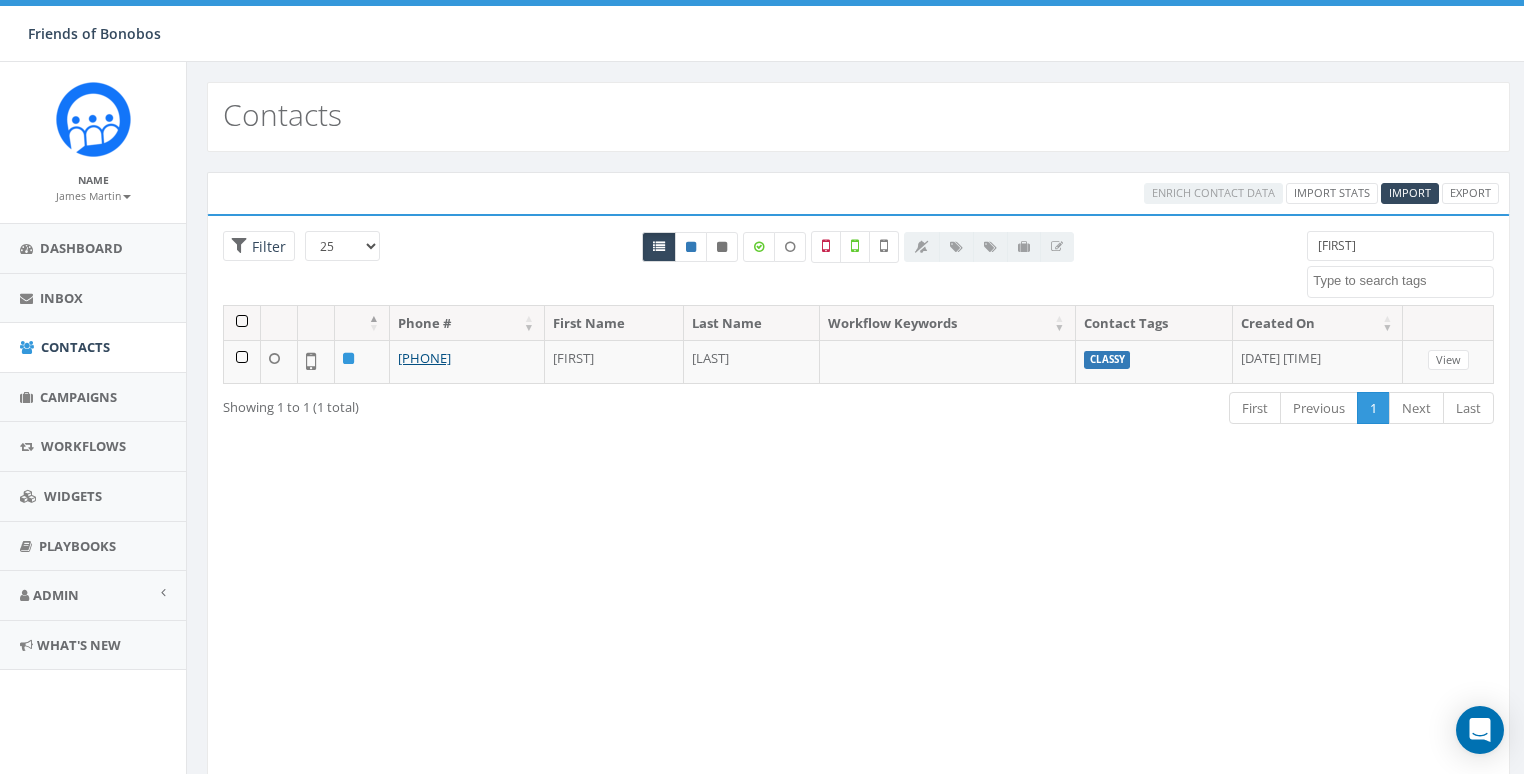 select 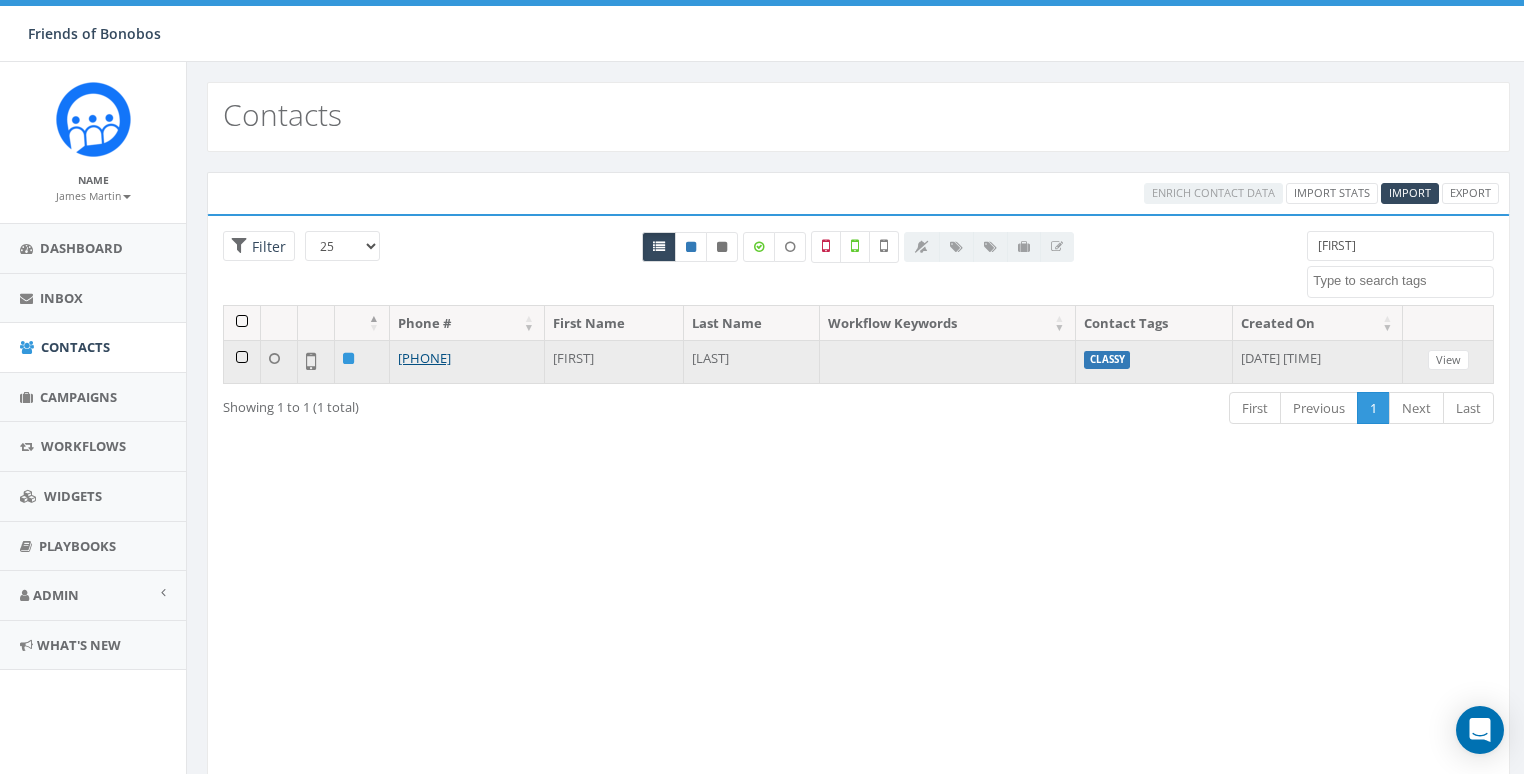 scroll, scrollTop: 0, scrollLeft: 0, axis: both 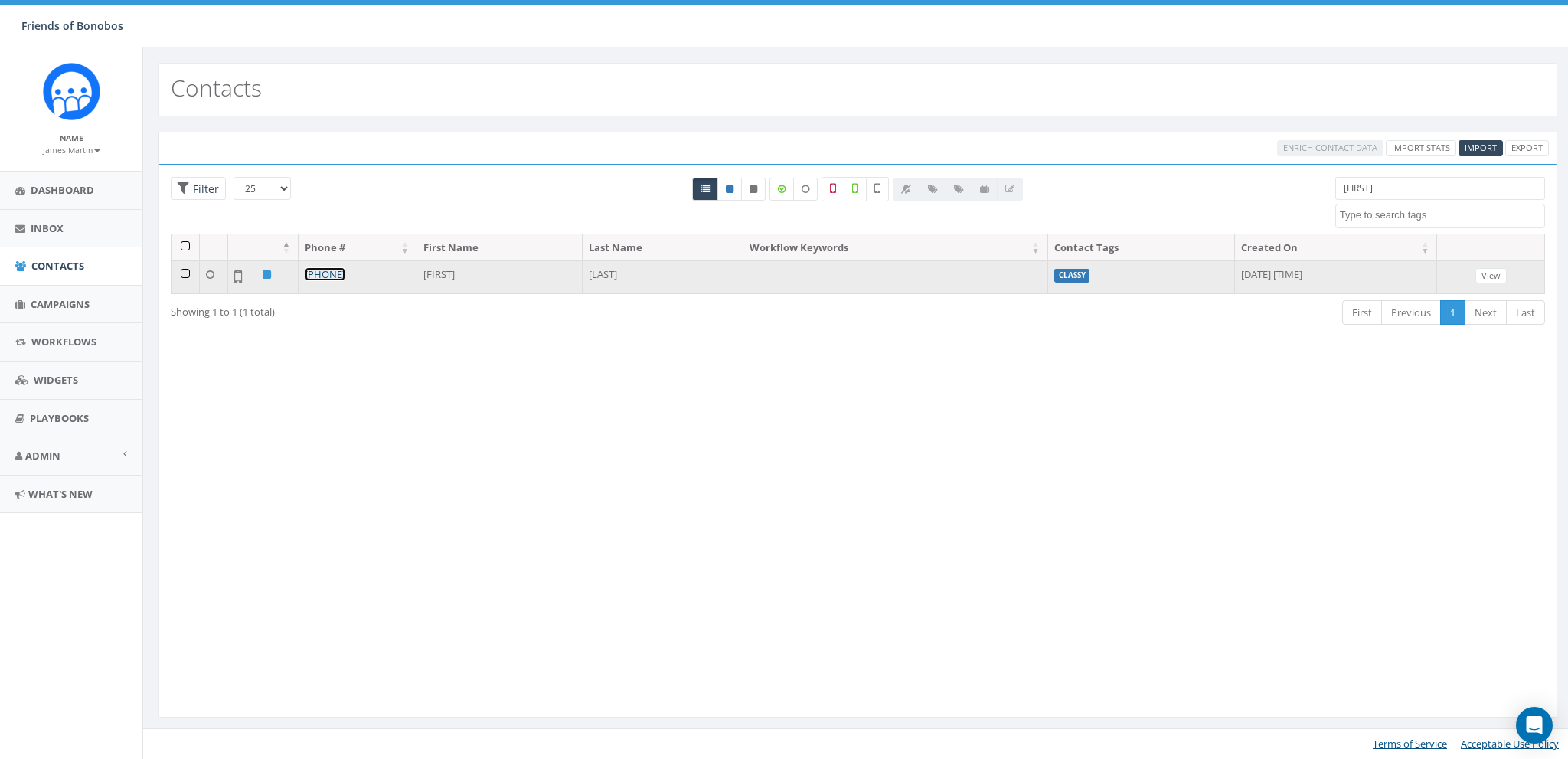 click on "[PHONE]" at bounding box center [325, 274] 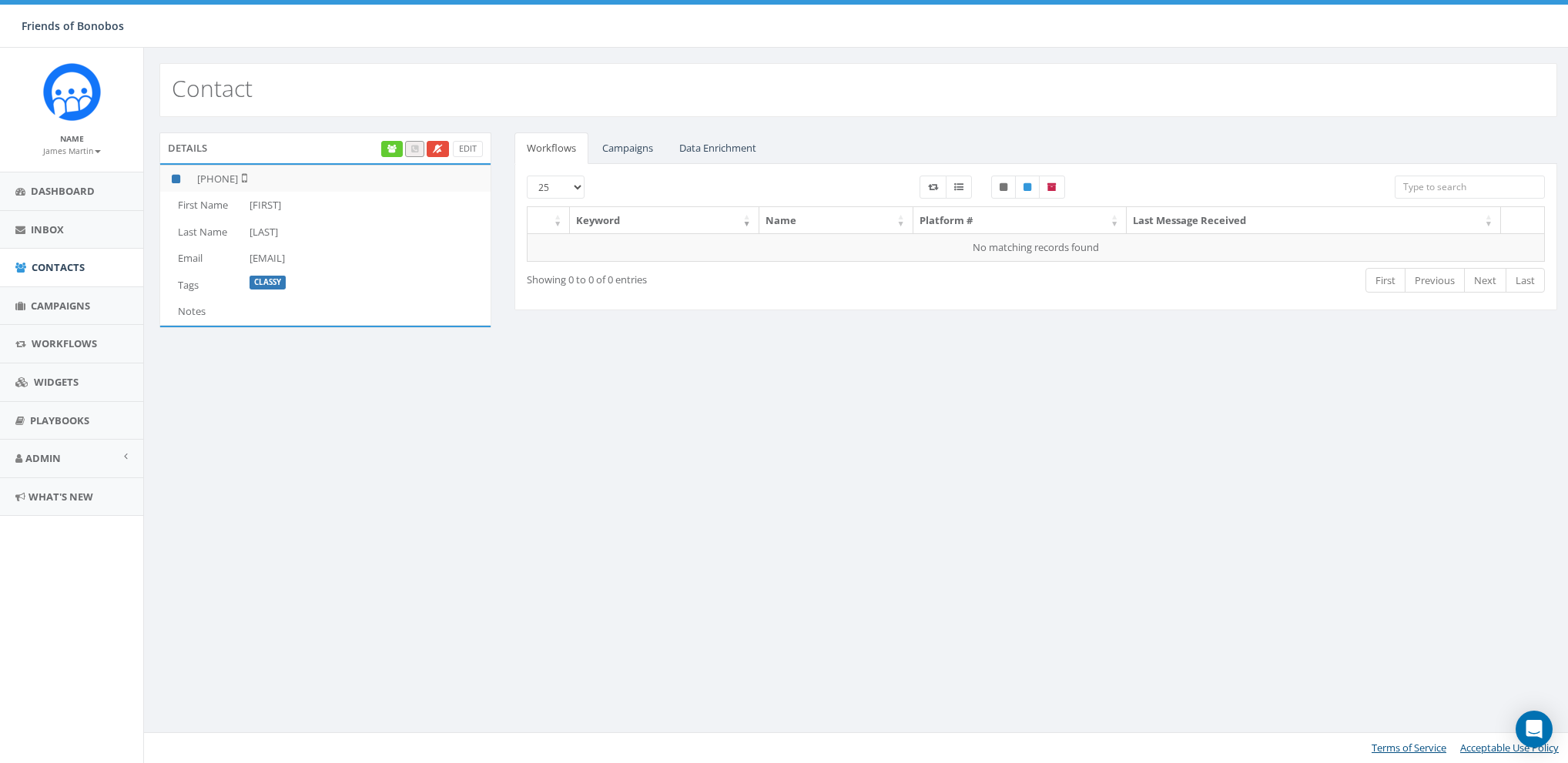 scroll, scrollTop: 0, scrollLeft: 0, axis: both 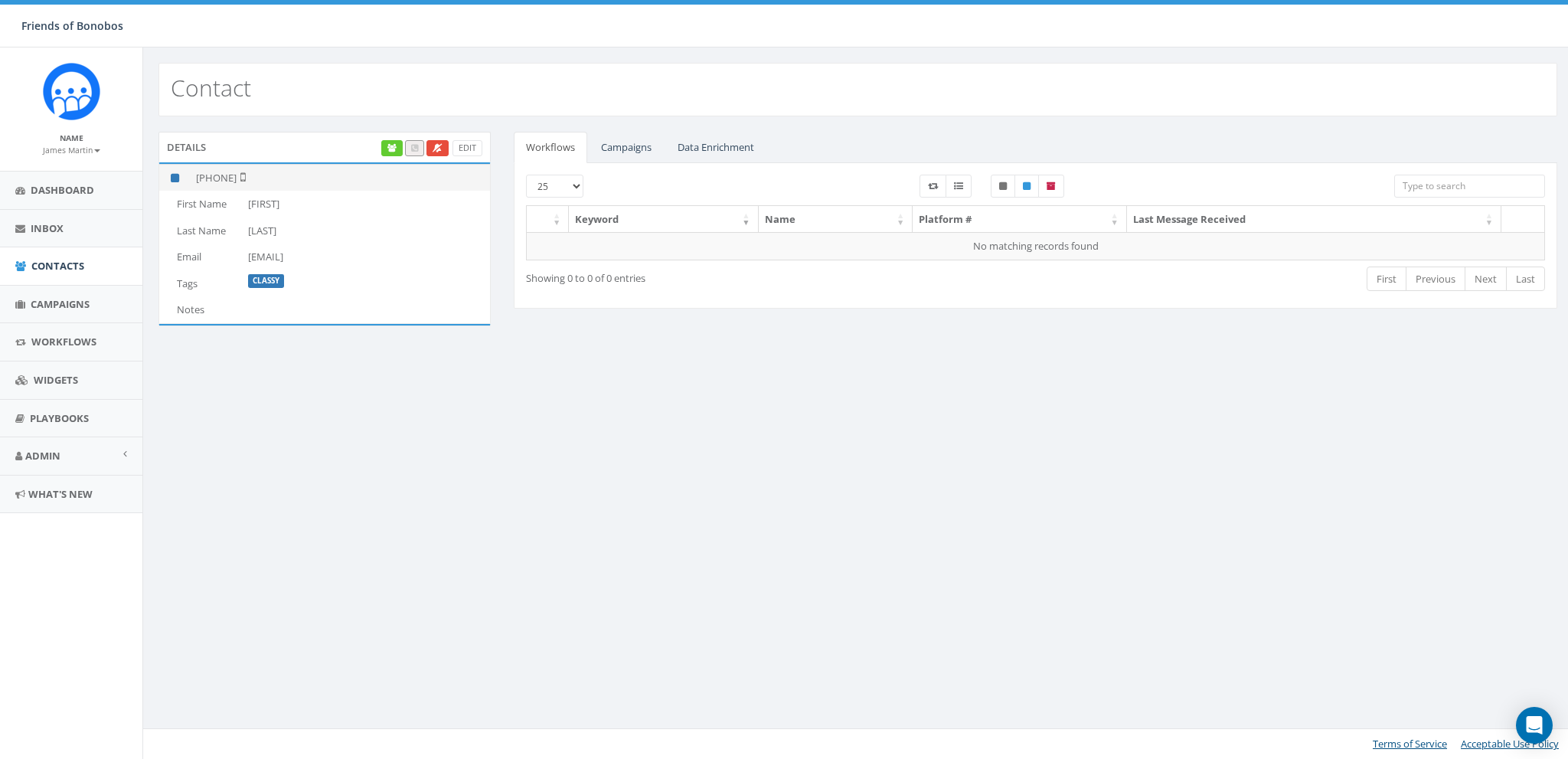 drag, startPoint x: 212, startPoint y: 175, endPoint x: 238, endPoint y: 175, distance: 26 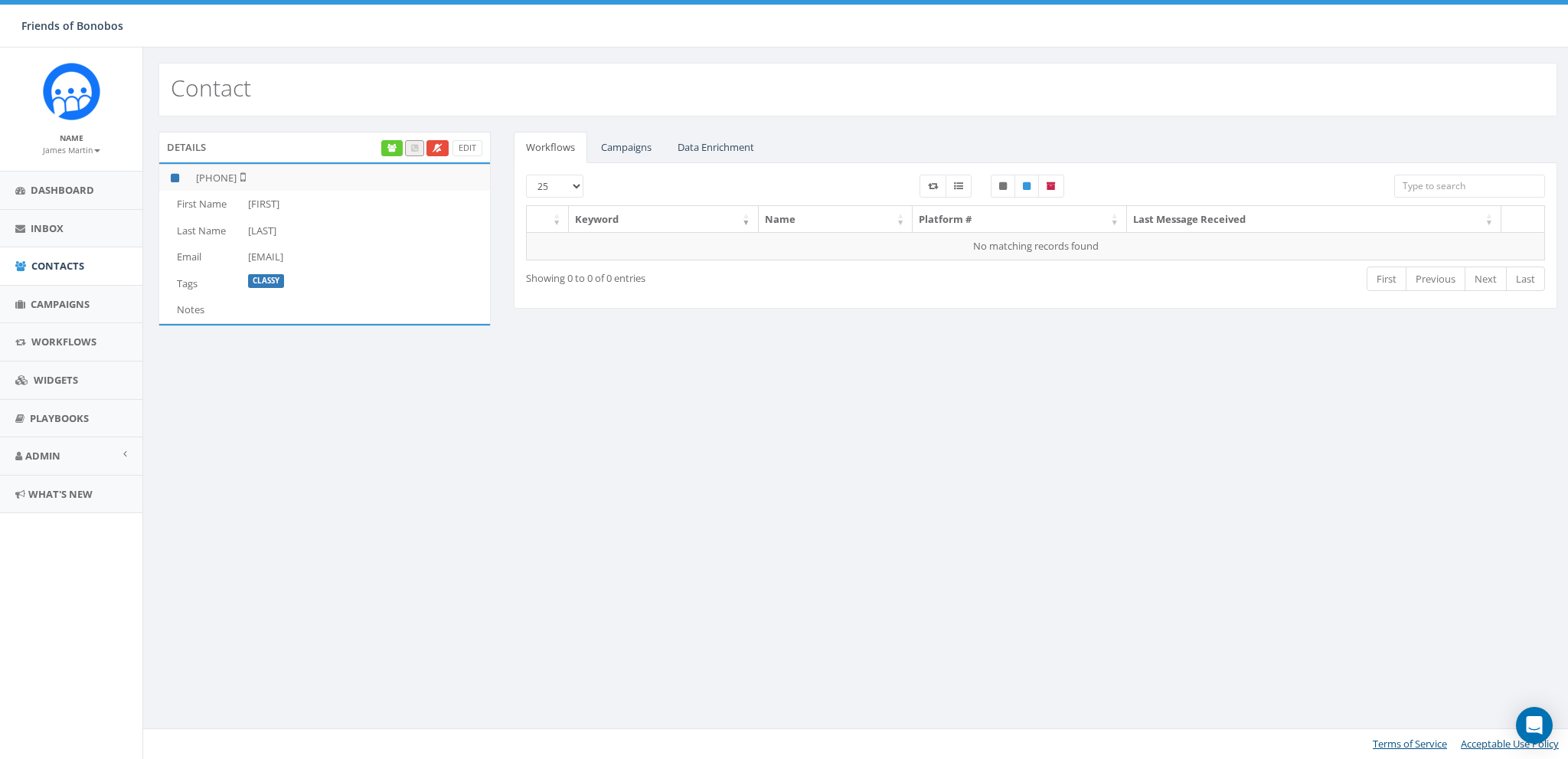 click on "[FIRST]" at bounding box center (366, 204) 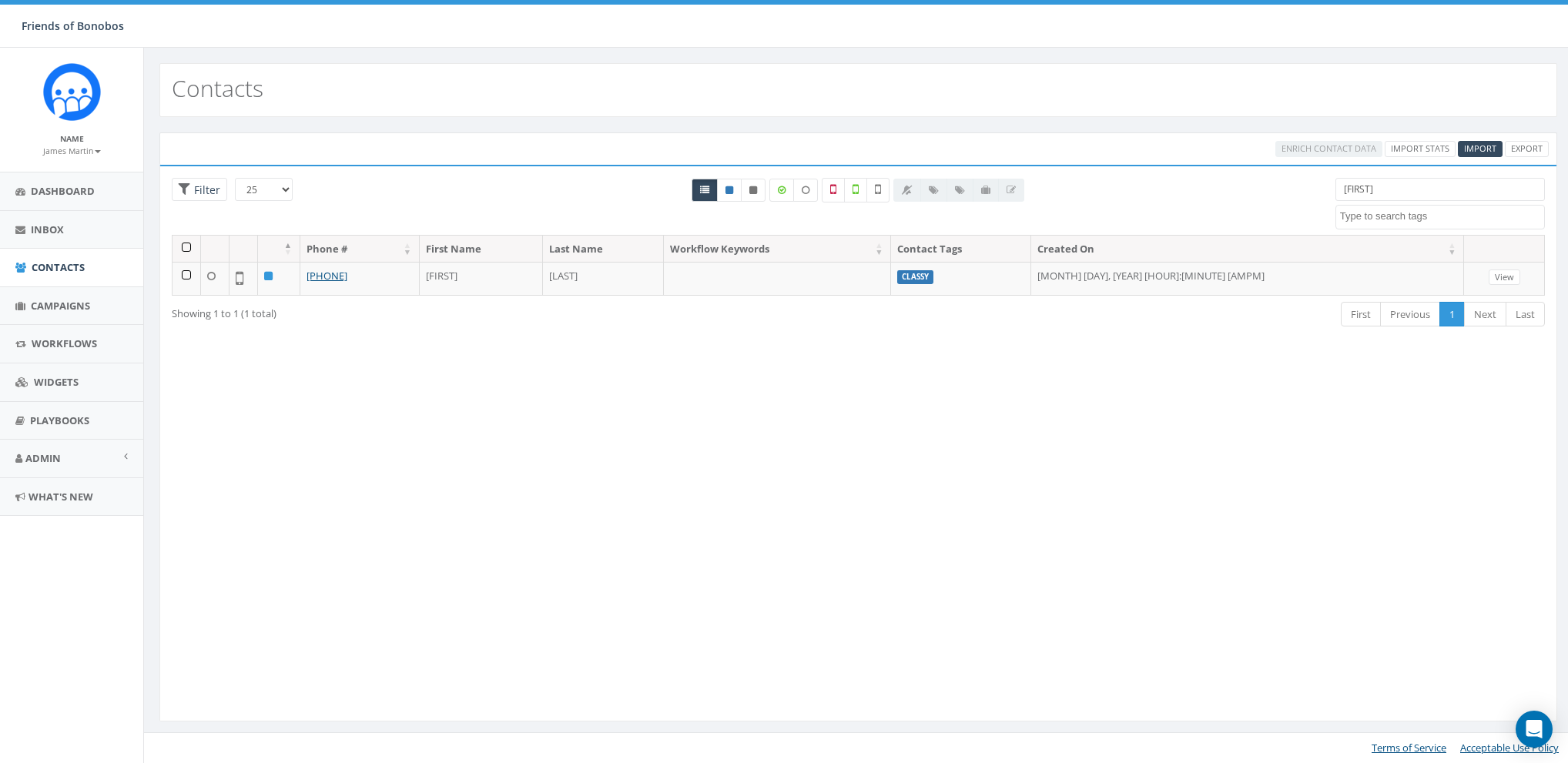 select 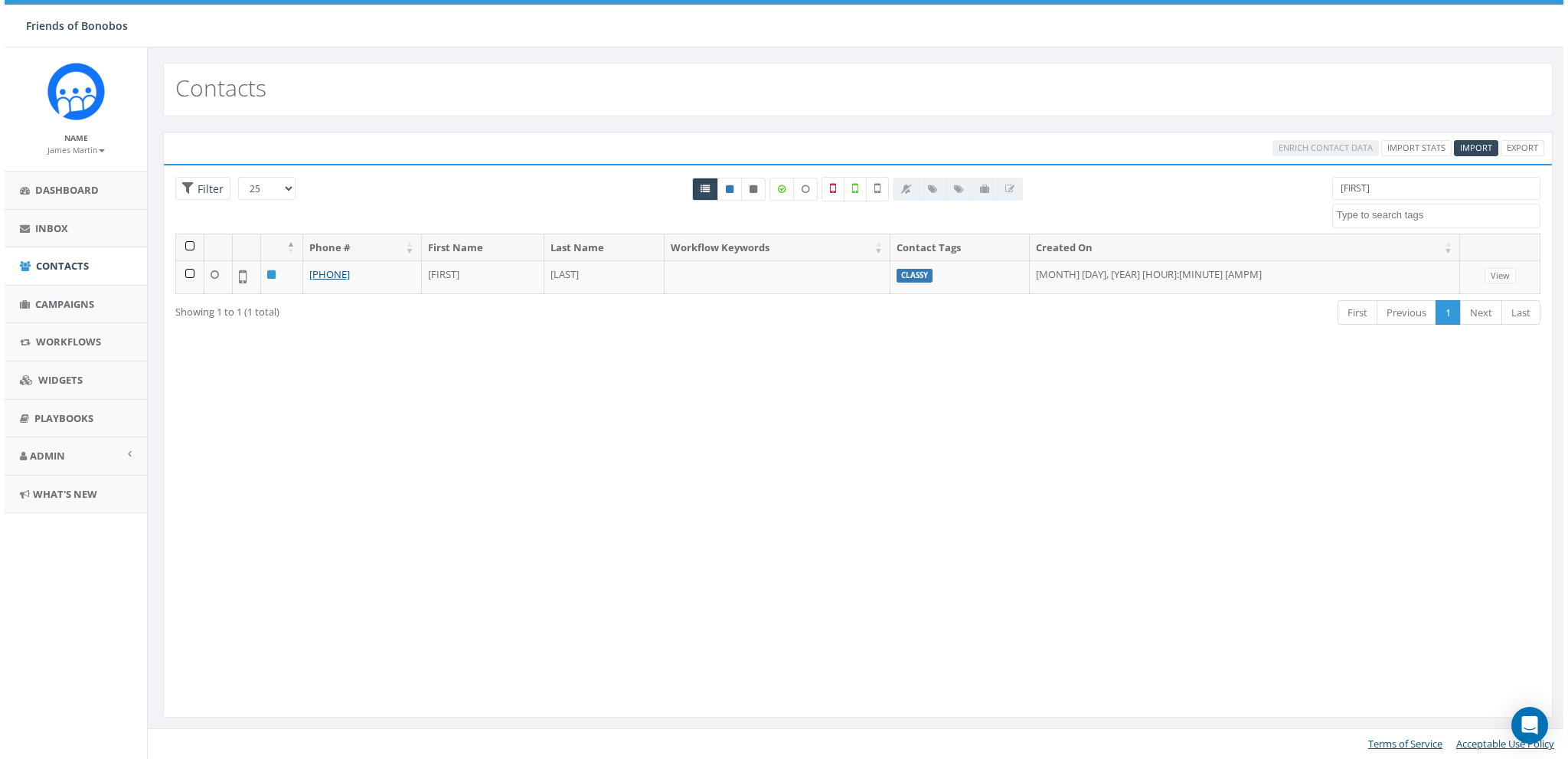 scroll, scrollTop: 0, scrollLeft: 0, axis: both 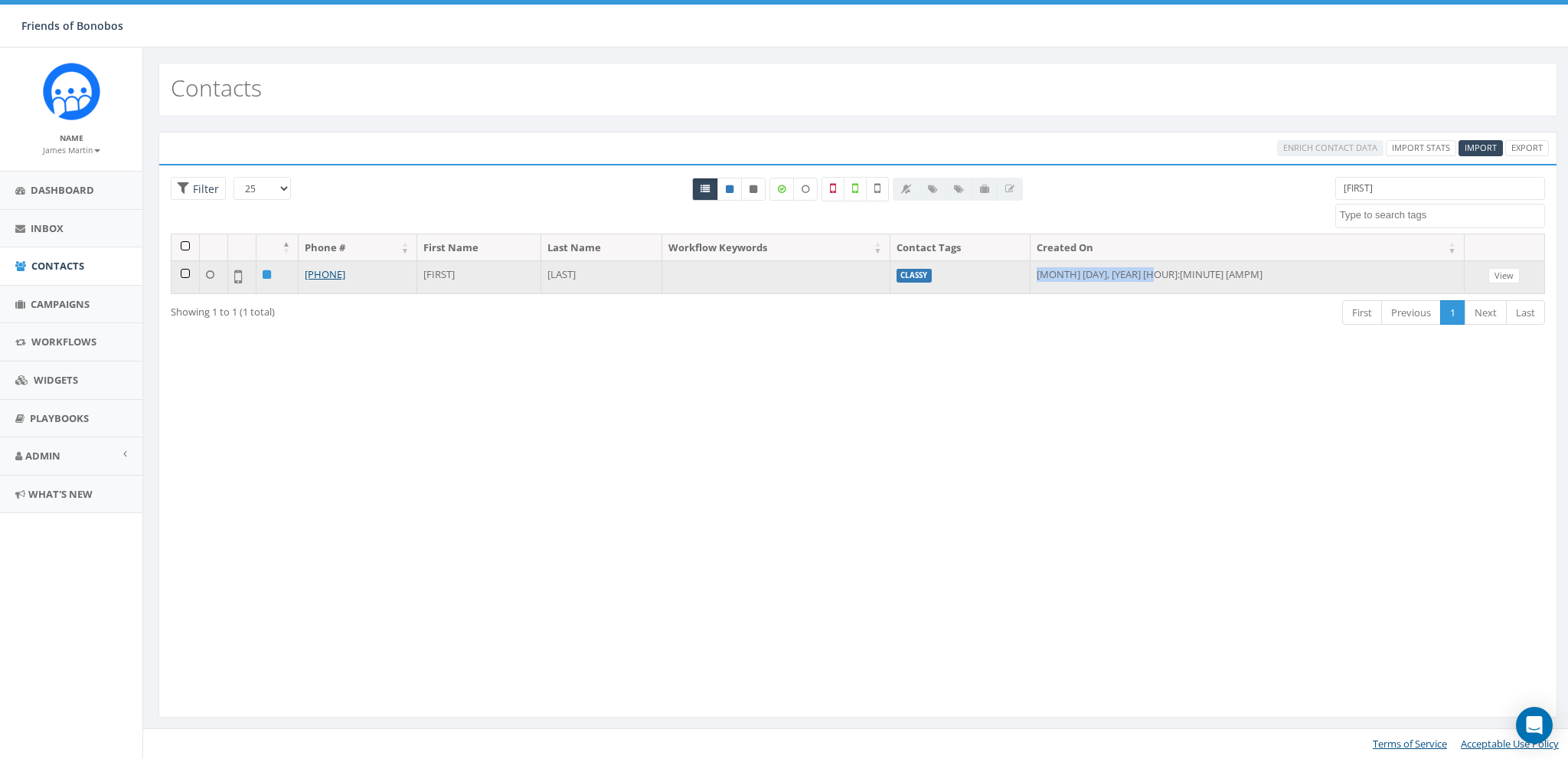drag, startPoint x: 1161, startPoint y: 273, endPoint x: 1289, endPoint y: 273, distance: 128 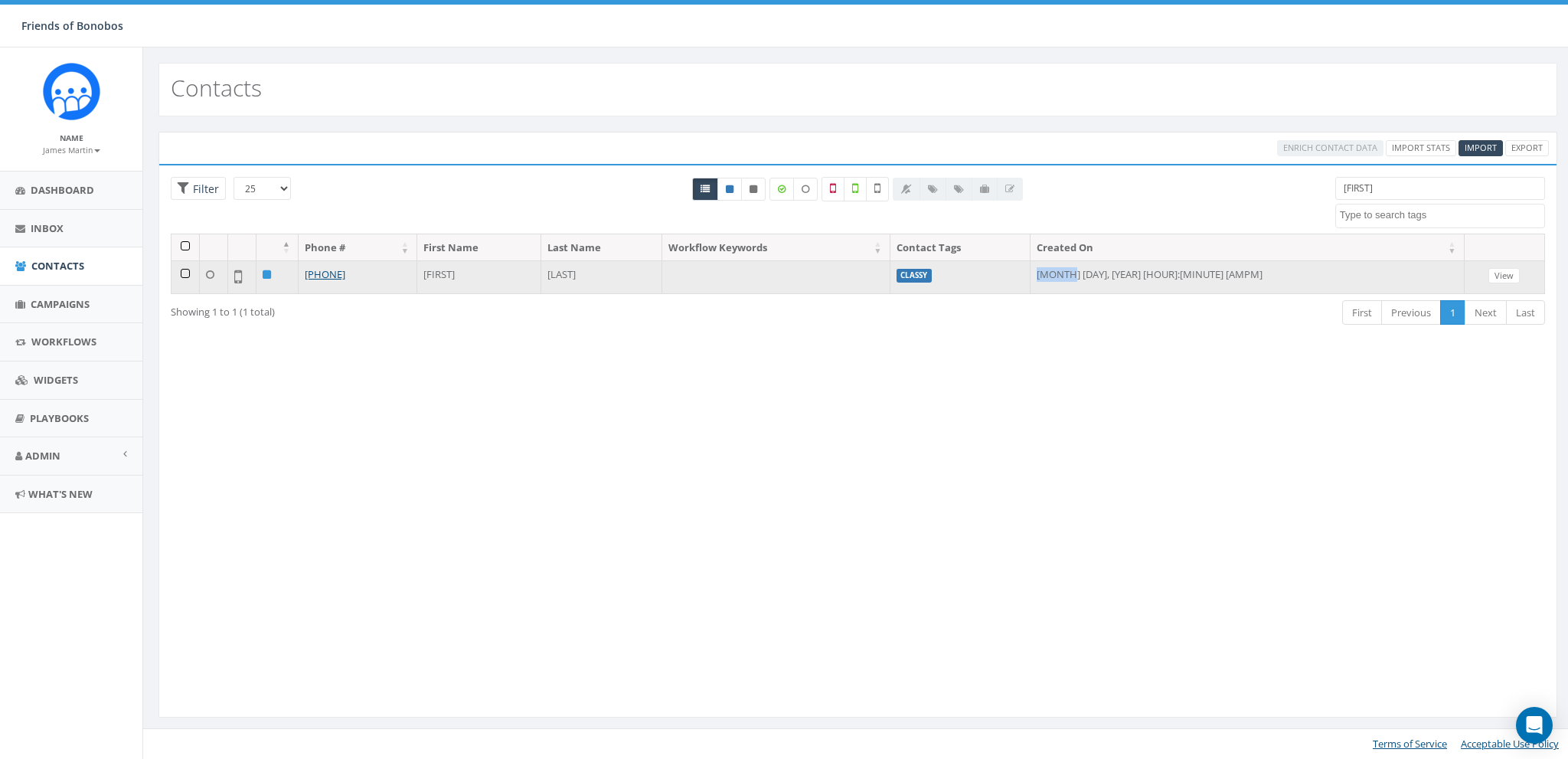 click on "August 01, 2025 01:33 PM" at bounding box center (1247, 276) 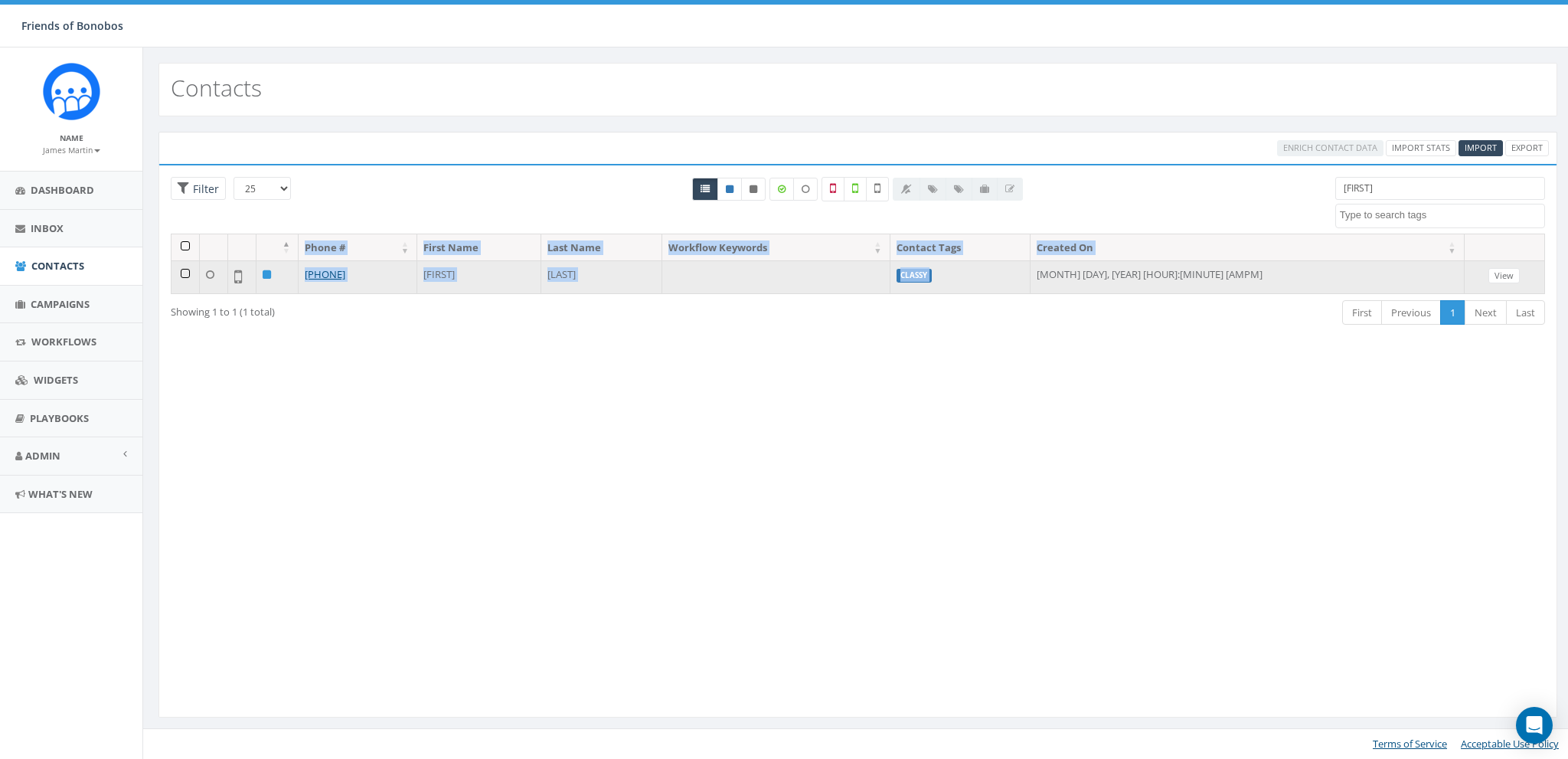 click on "August 01, 2025 01:33 PM" at bounding box center (1247, 276) 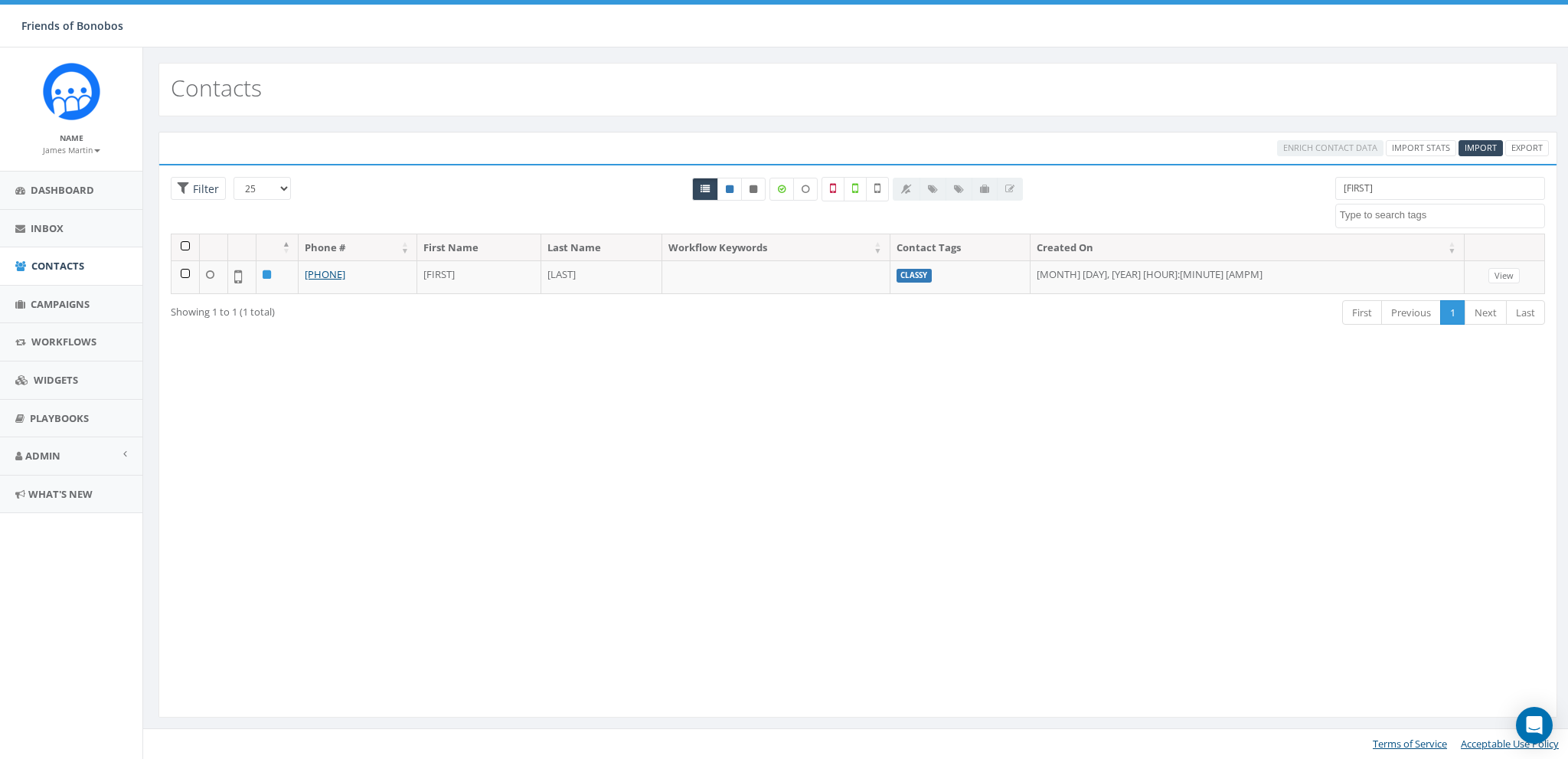 click on "Loading the filters, please wait!! Phone Number is is not First Name is is not is empty is not empty contains does not contain Last Name is is not is empty is not empty contains does not contain Workflow Keyword is Selected: 0   is not Selected: 0   is empty is not empty Tags is Selected: 0   is not Selected: 0   is empty is not empty Status active opted out Created Date is is not is before is after is on or before is on or after Notes is is empty is not empty contains does not contain starts with ends with # of Active Campaigns equal to more than less than Current Campaigns all is Selected: 0   is not Selected: 0   Previous Campaigns all is Selected: 0   is not Selected: 0   Total Campaigns equal to more than less than Messages Sent equal to more than less than Messages Received equal to more than less than Campaign Replies equal to more than less than First Campaign is Selected: 0   is not Selected: 0   Last Campaign is Selected: 0   is not 0   is" at bounding box center [858, 440] 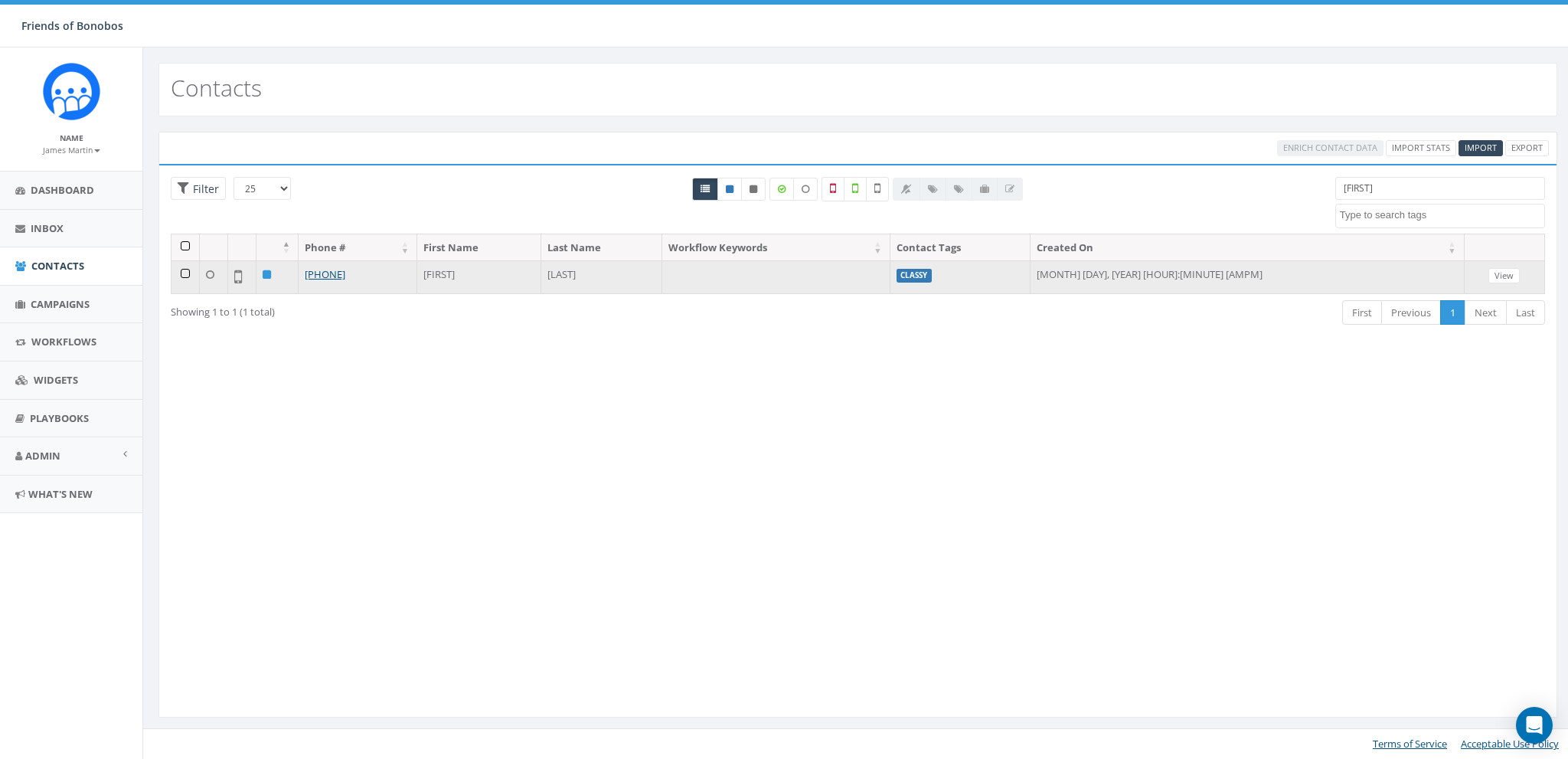 click on "August 01, 2025 01:33 PM" at bounding box center (1247, 276) 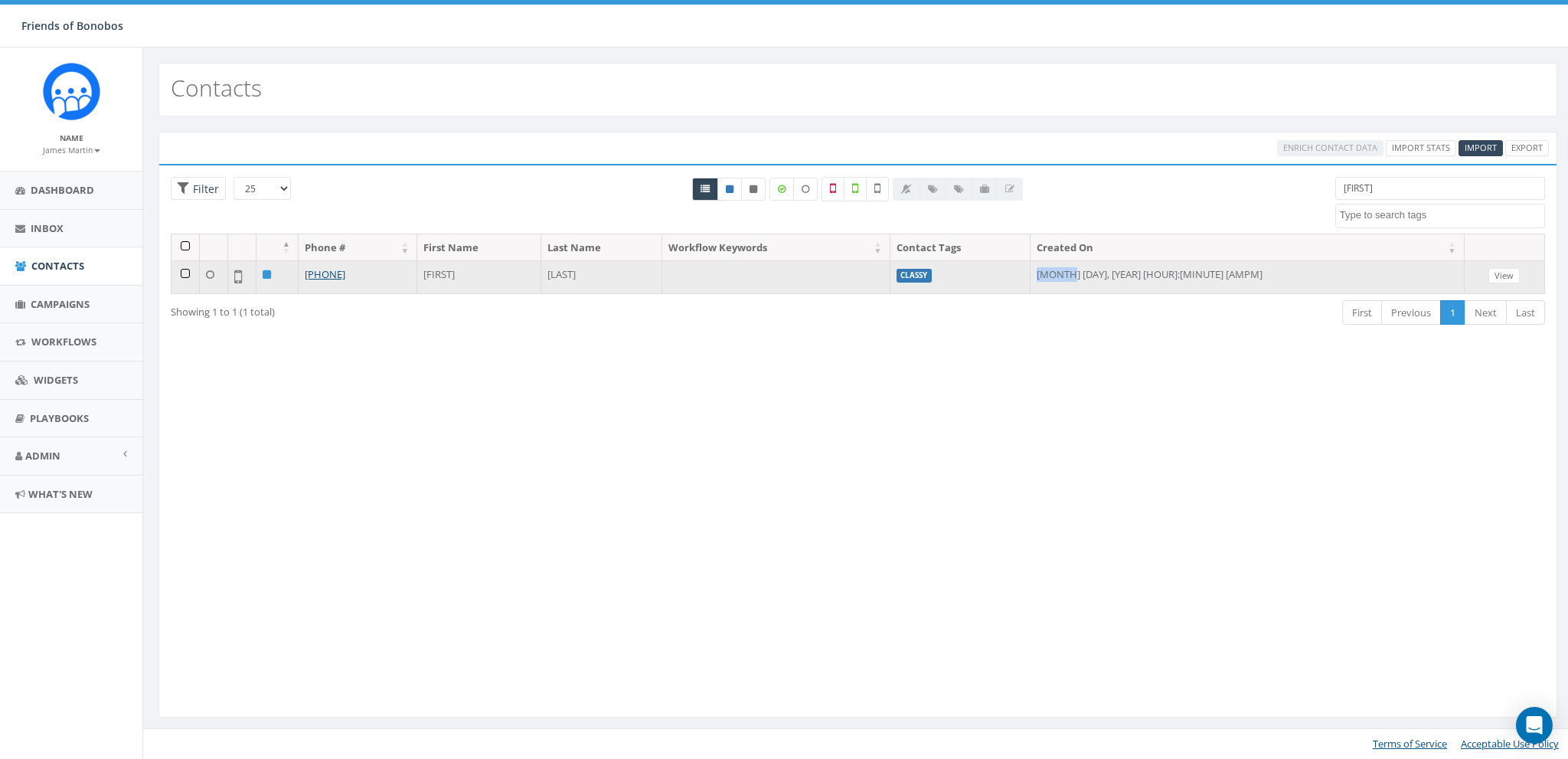 click on "August 01, 2025 01:33 PM" at bounding box center (1247, 276) 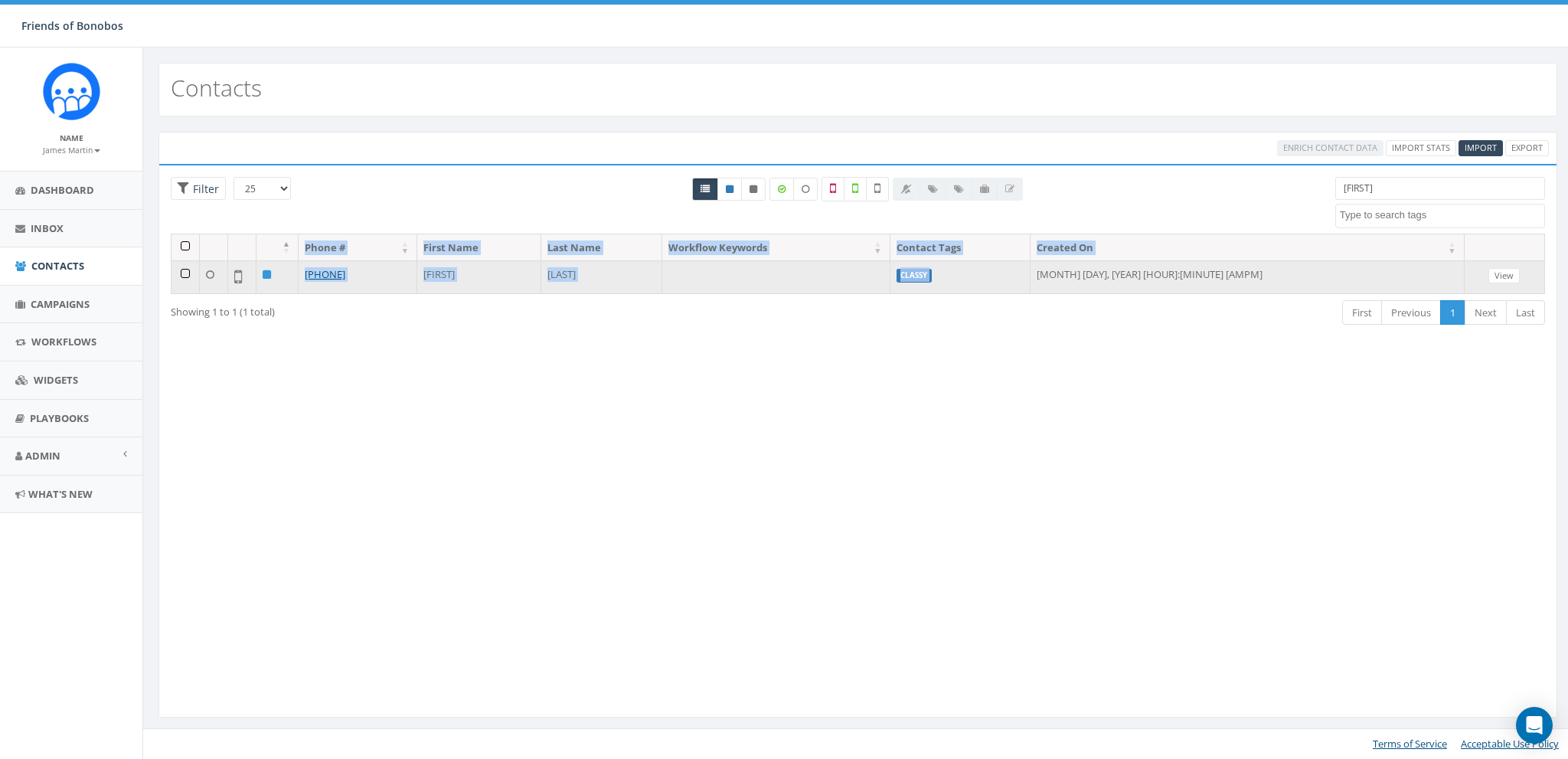 click on "August 01, 2025 01:33 PM" at bounding box center (1247, 276) 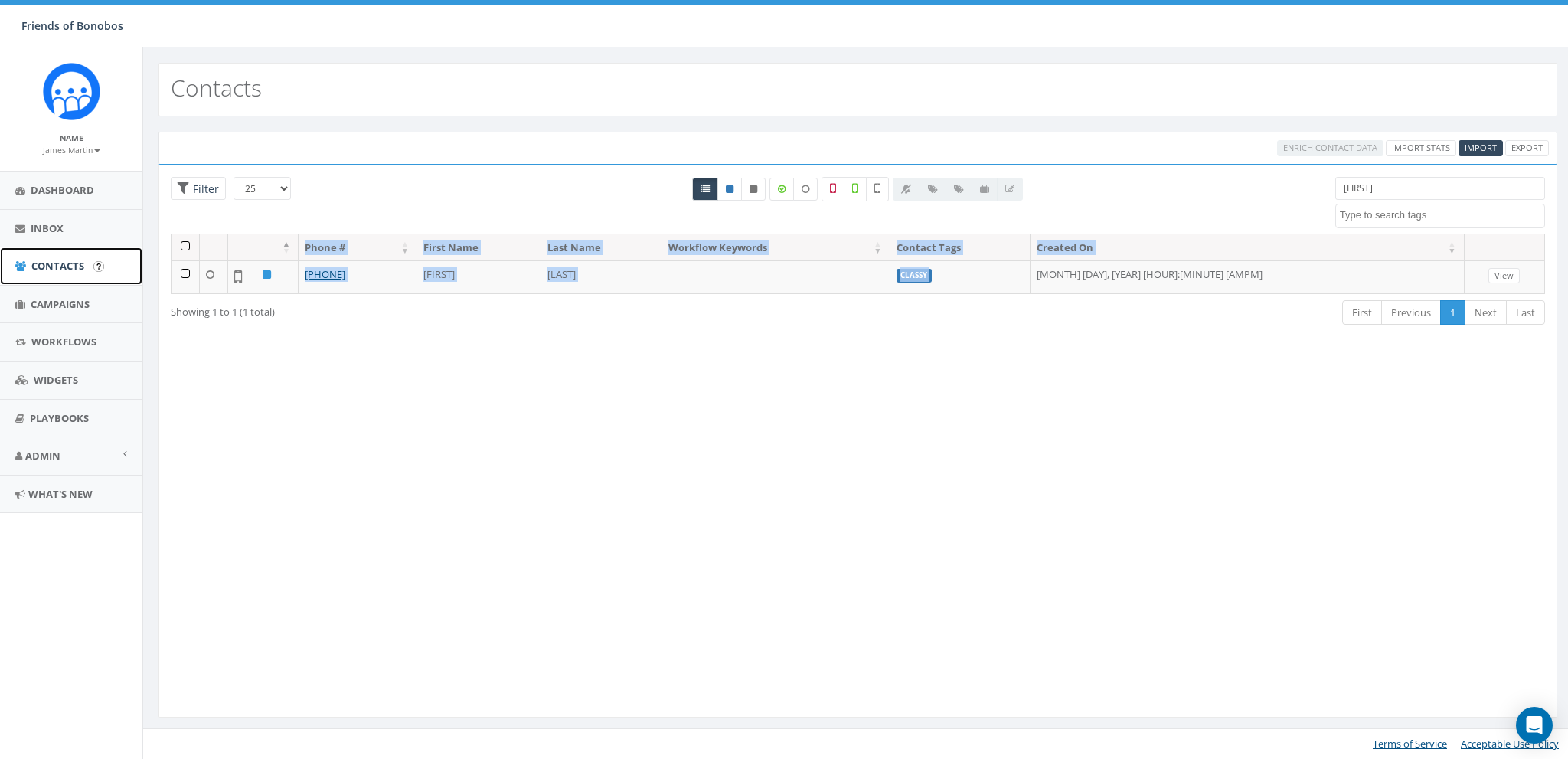 click on "Contacts" at bounding box center [57, 266] 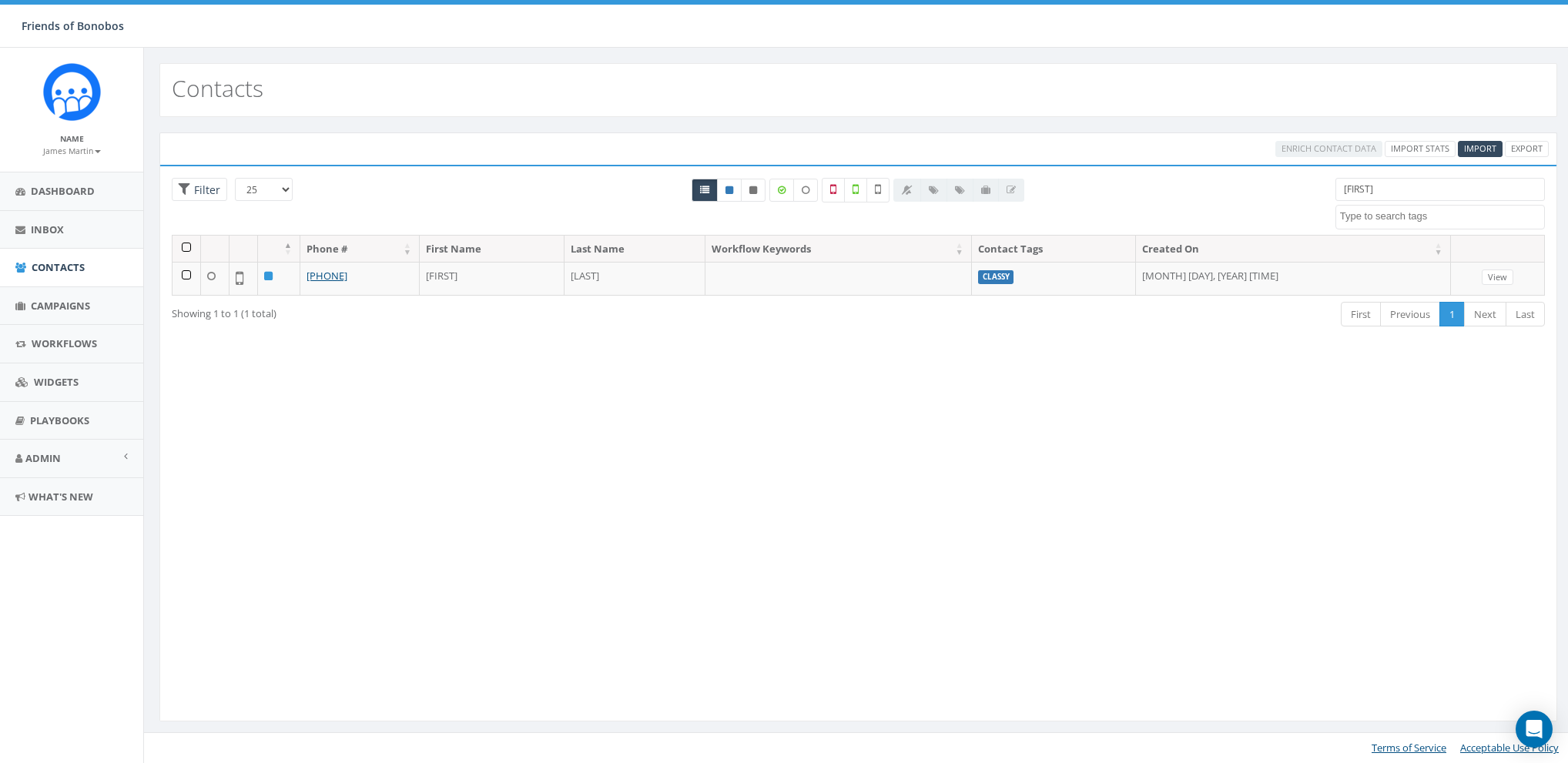 select 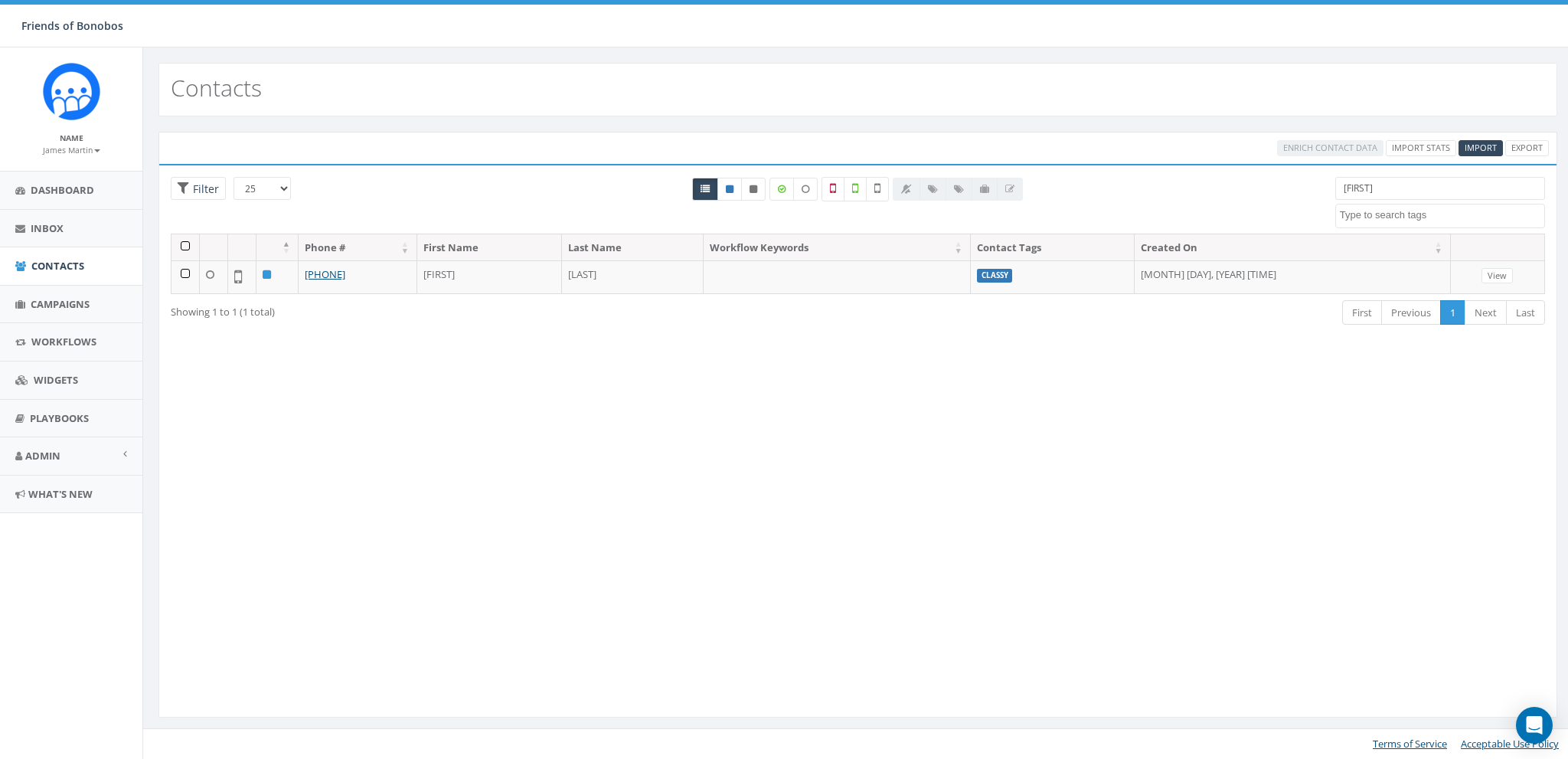 click on "[FIRST]" at bounding box center (1440, 188) 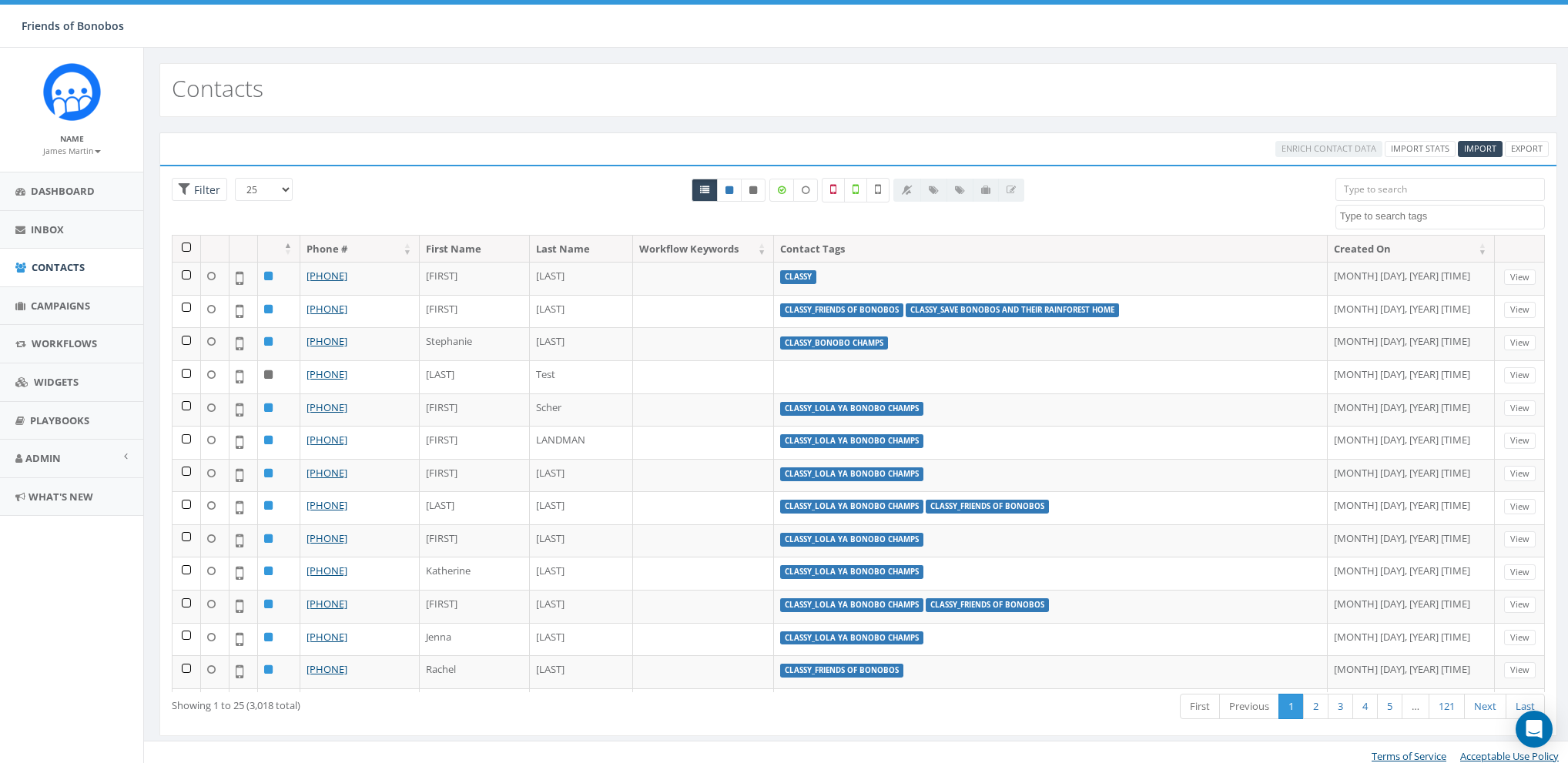 type 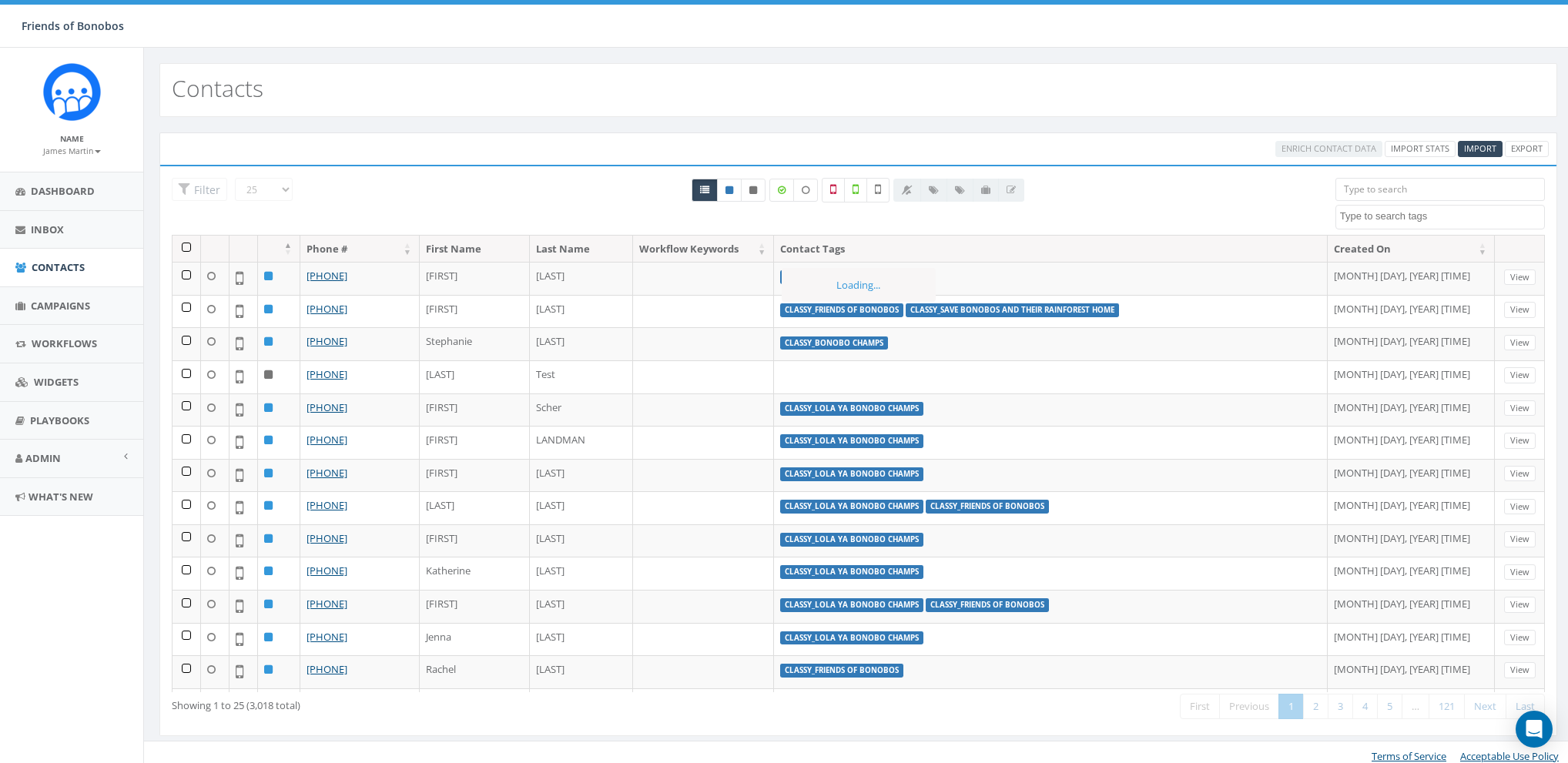 drag, startPoint x: 1395, startPoint y: 220, endPoint x: 1387, endPoint y: 223, distance: 8.544004 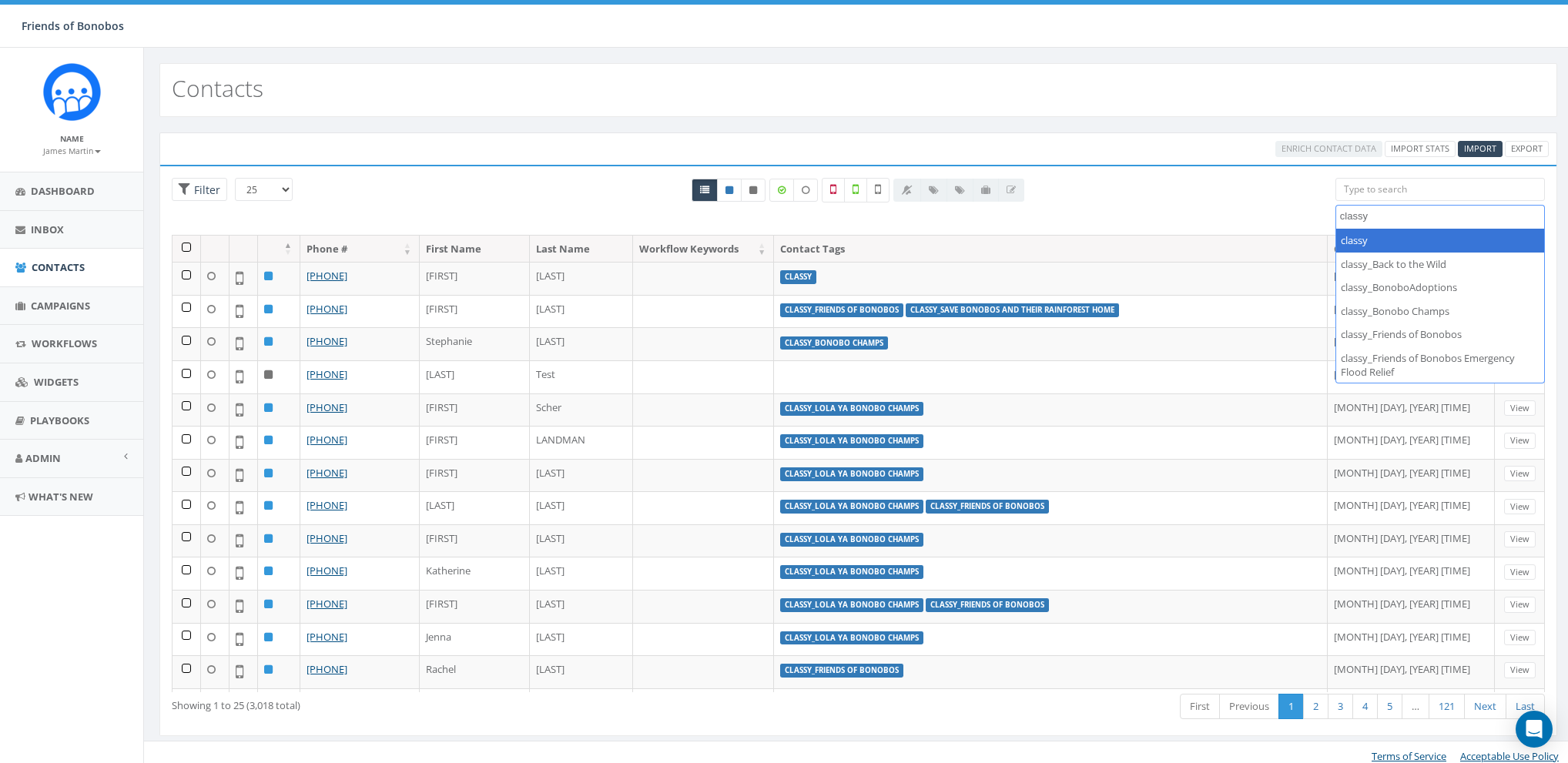 type on "classy" 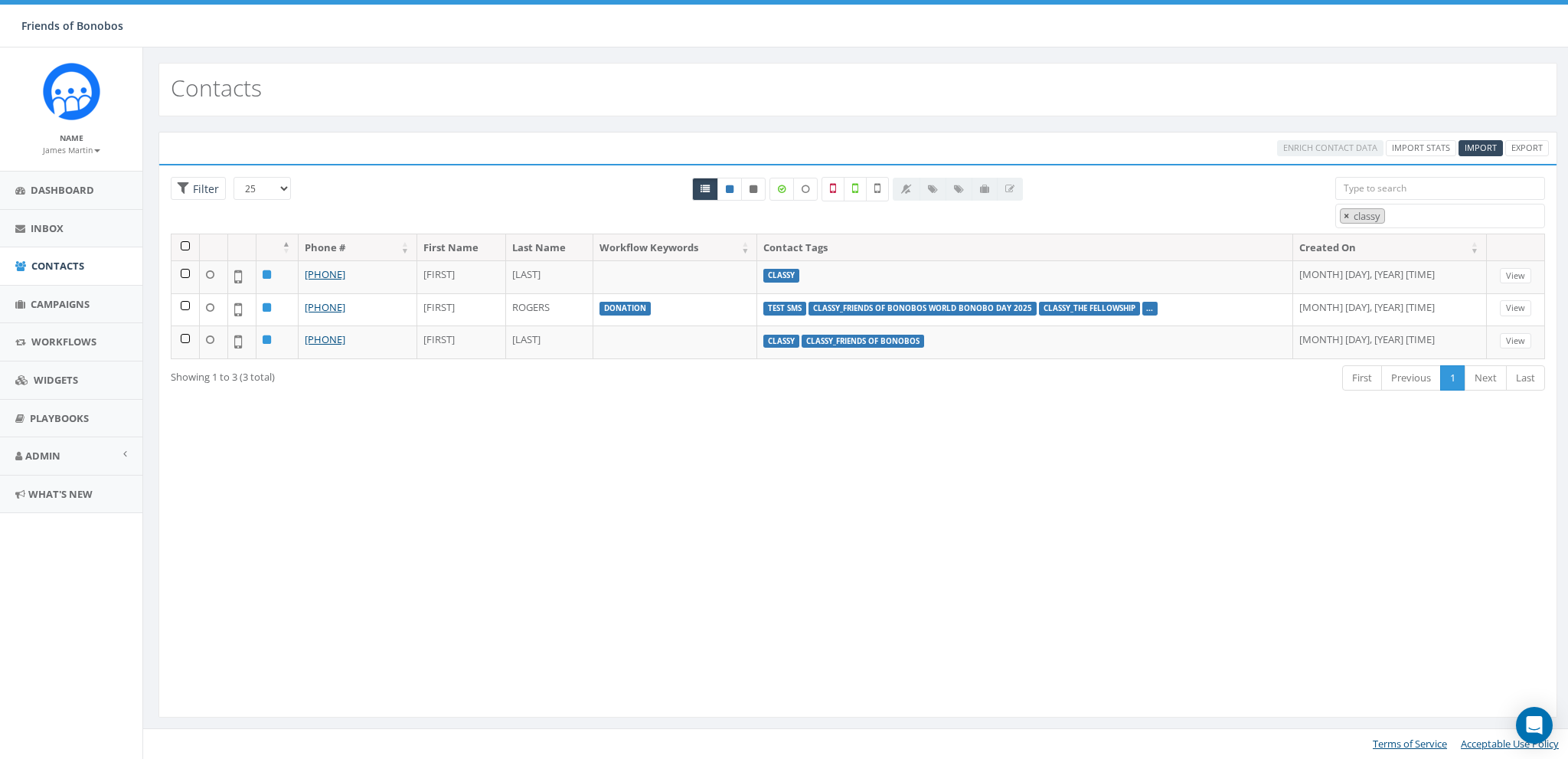 click on "×" at bounding box center (1346, 216) 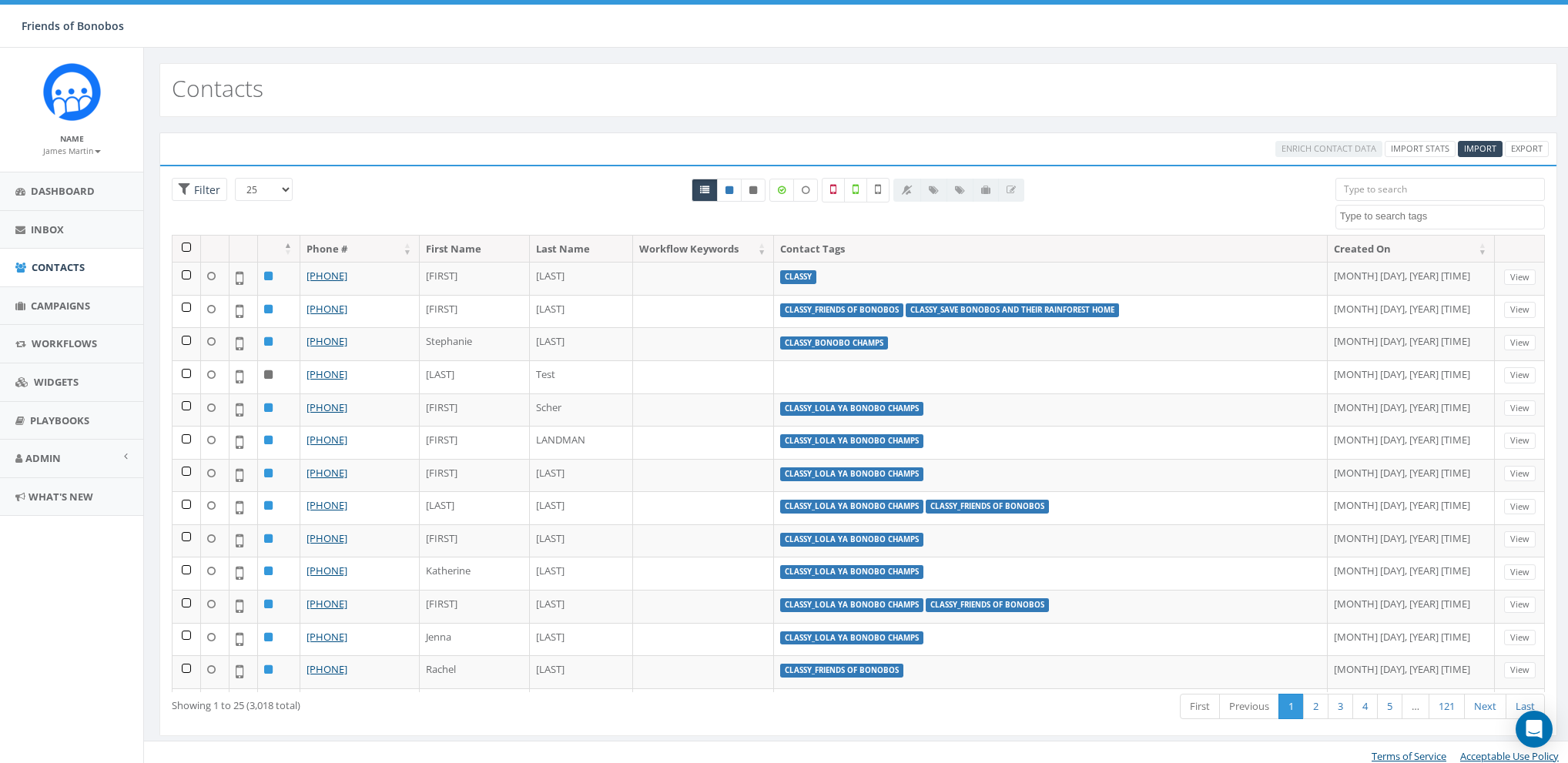 click on "All 0 contact(s) on current page All 3 contact(s) filtered" at bounding box center (858, 206) 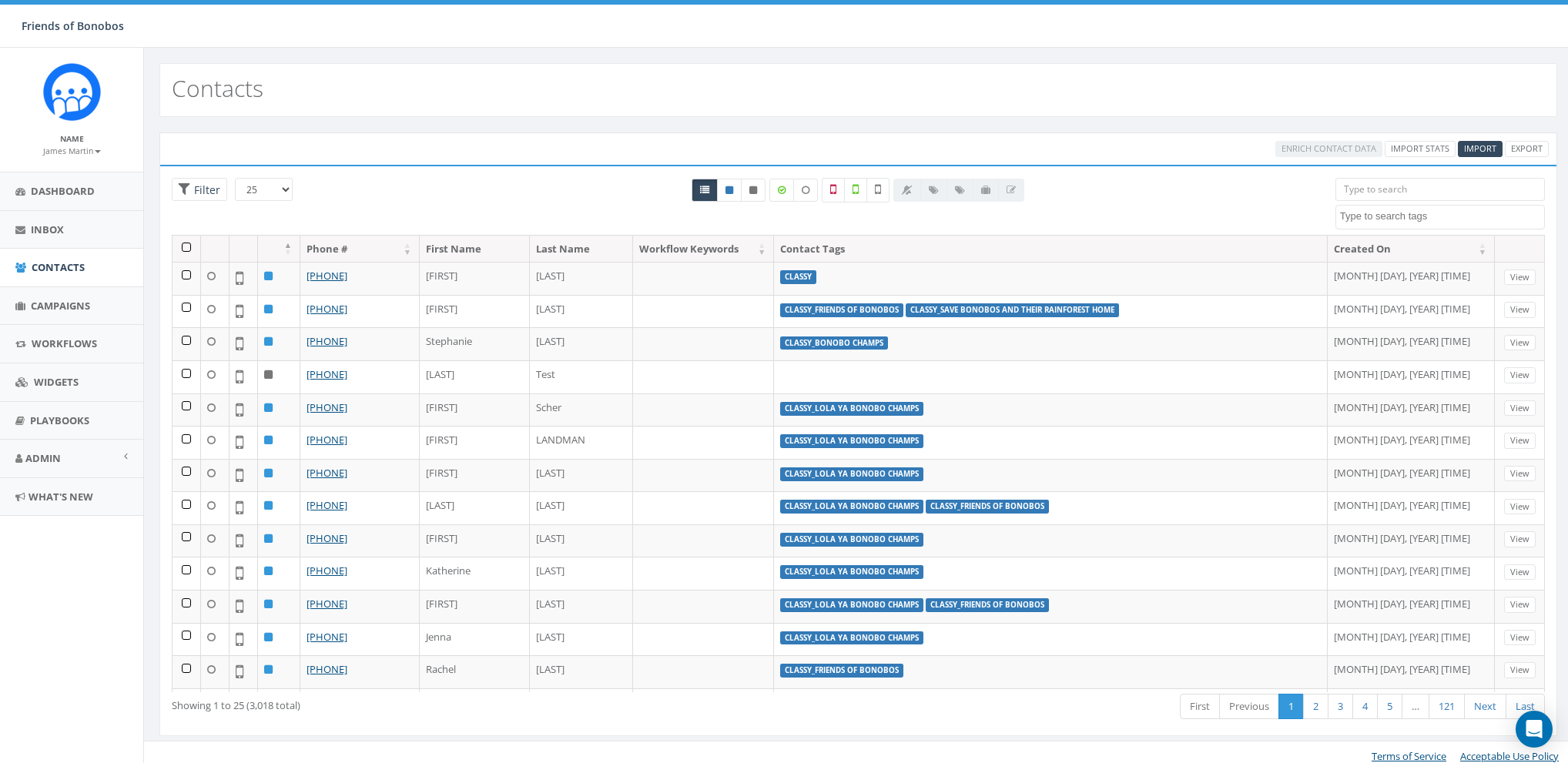 click on "All 0 contact(s) on current page All 3 contact(s) filtered" at bounding box center (858, 206) 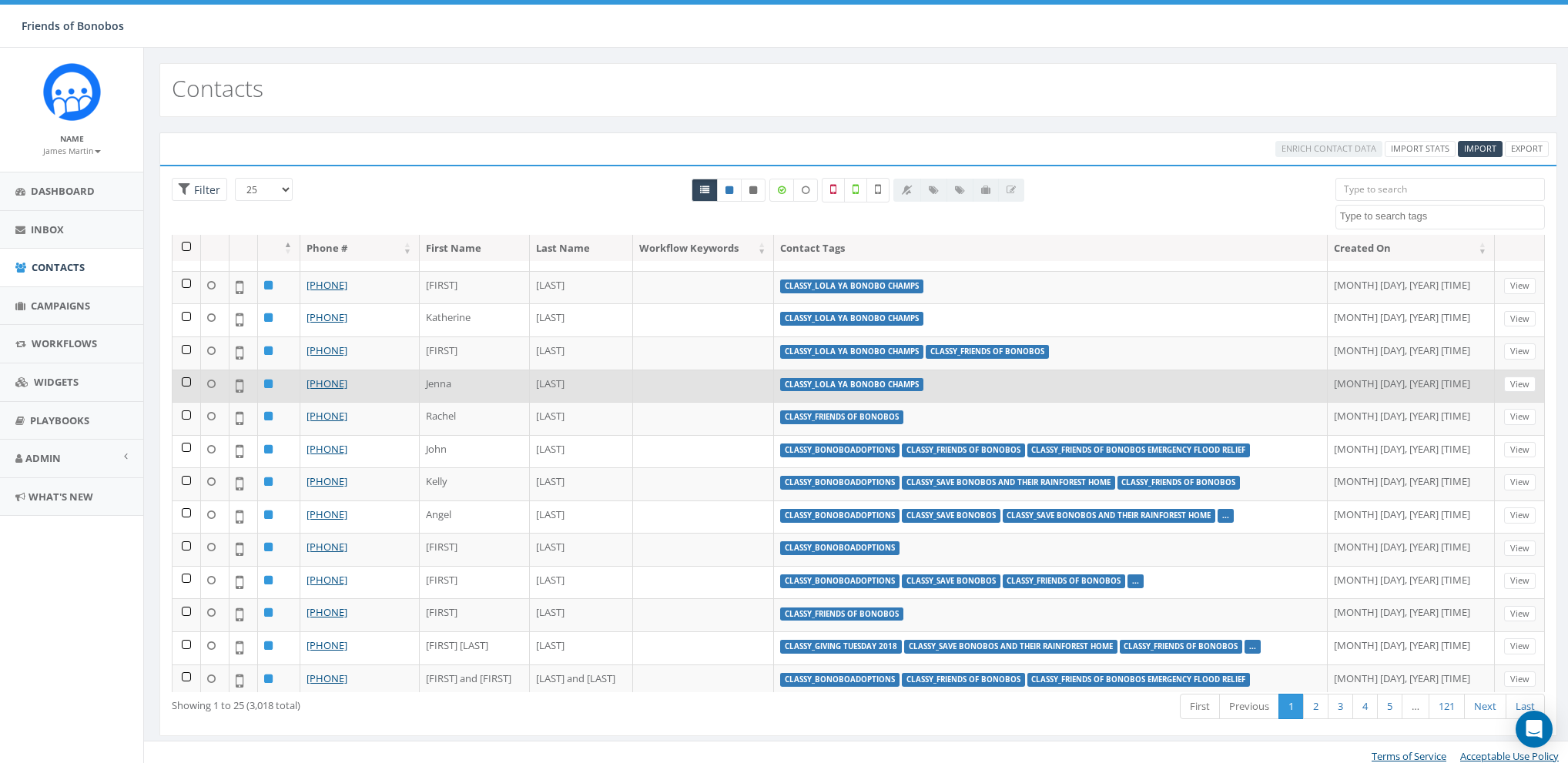 scroll, scrollTop: 0, scrollLeft: 0, axis: both 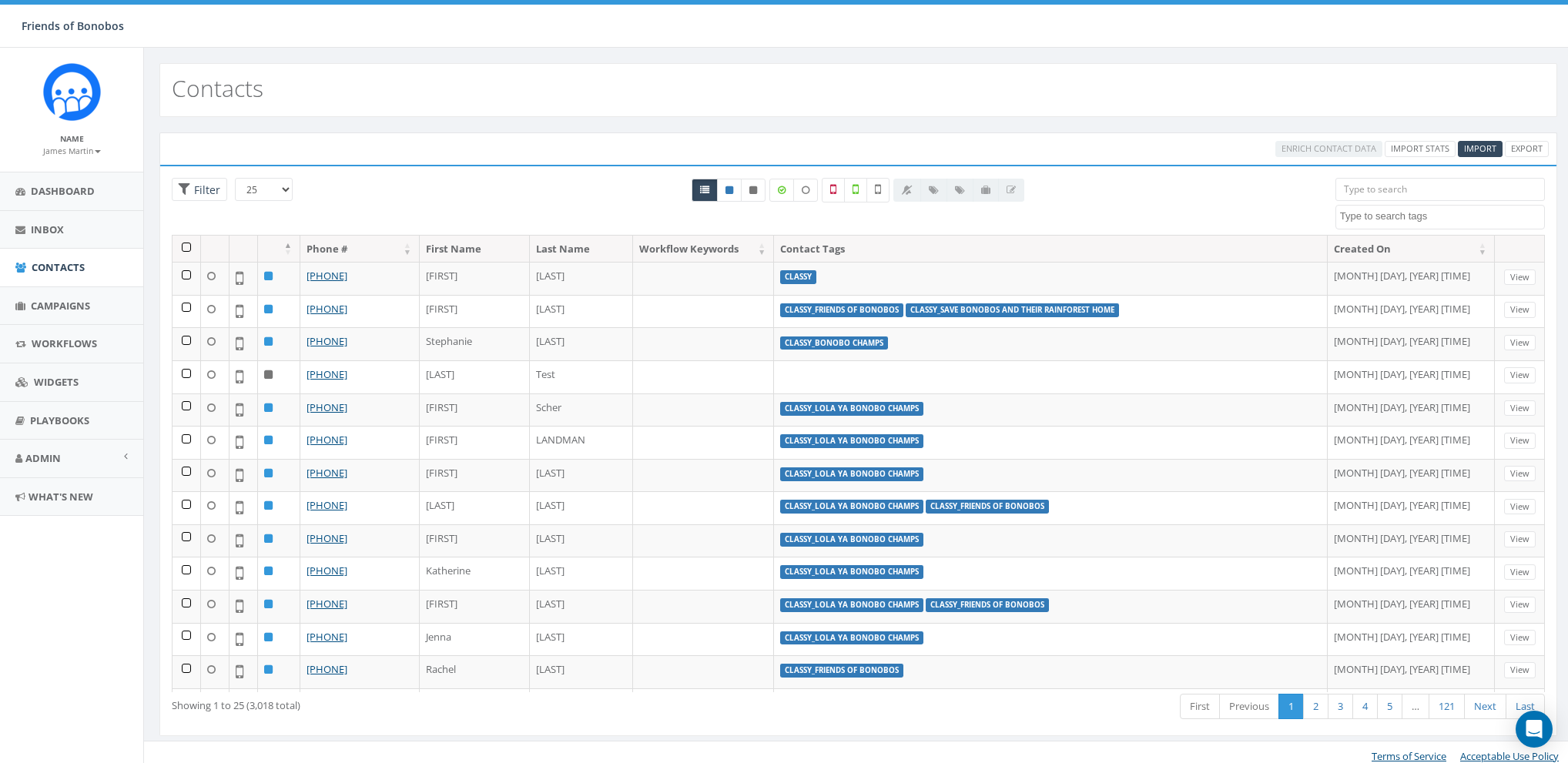 click on "Created On" at bounding box center (1411, 249) 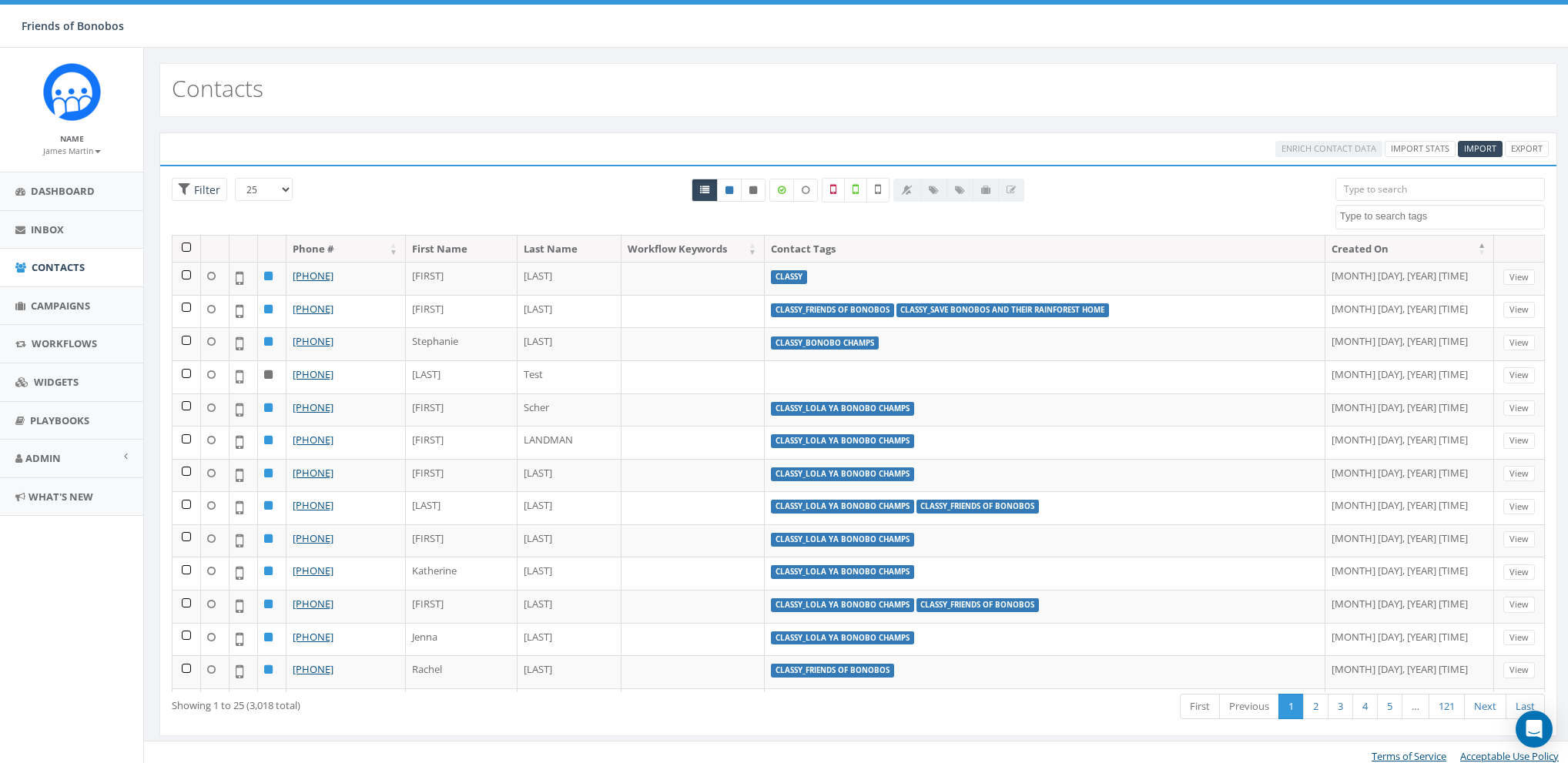 click on "Created On" at bounding box center (1409, 249) 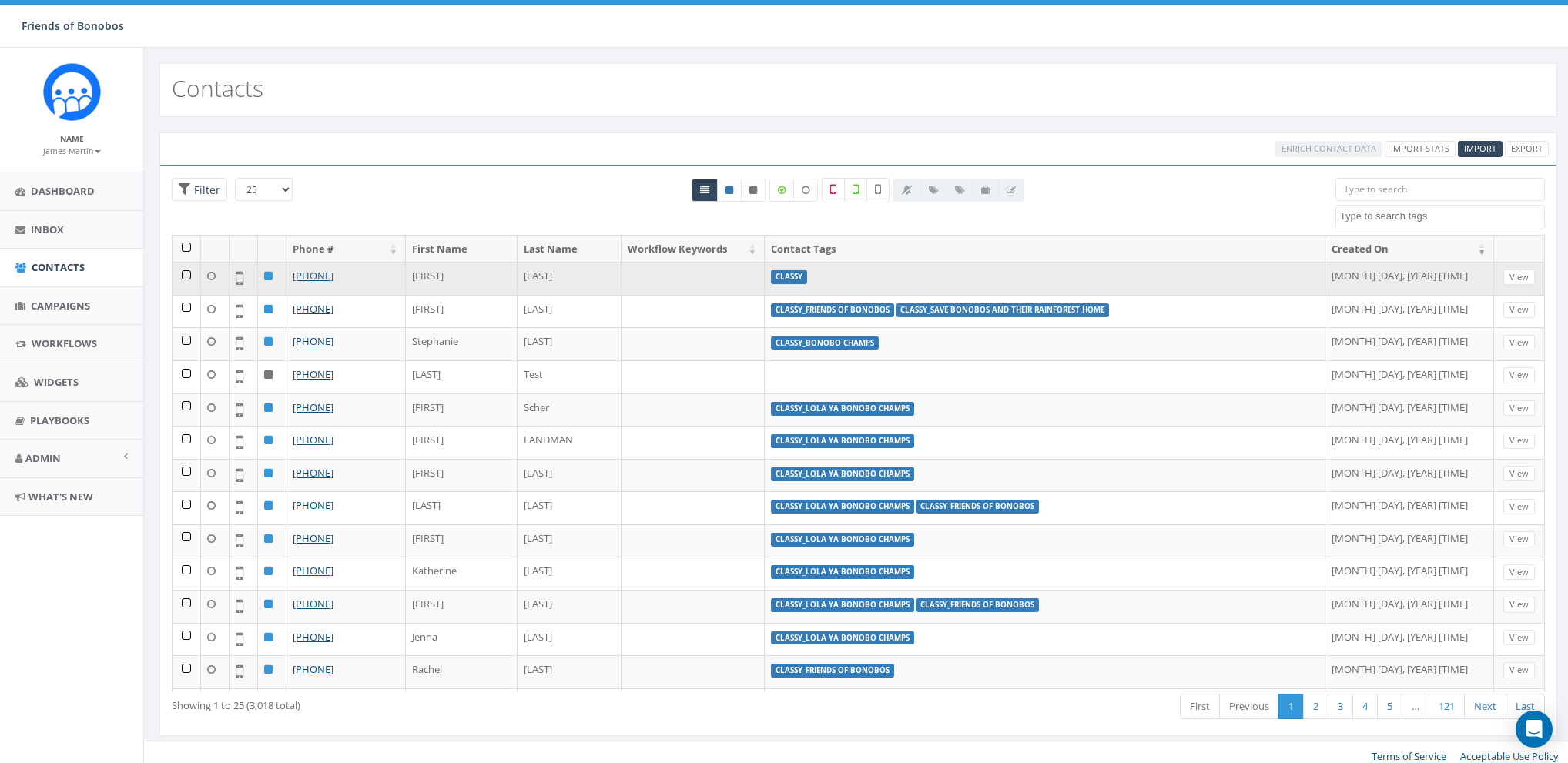drag, startPoint x: 375, startPoint y: 275, endPoint x: 304, endPoint y: 282, distance: 71.34424 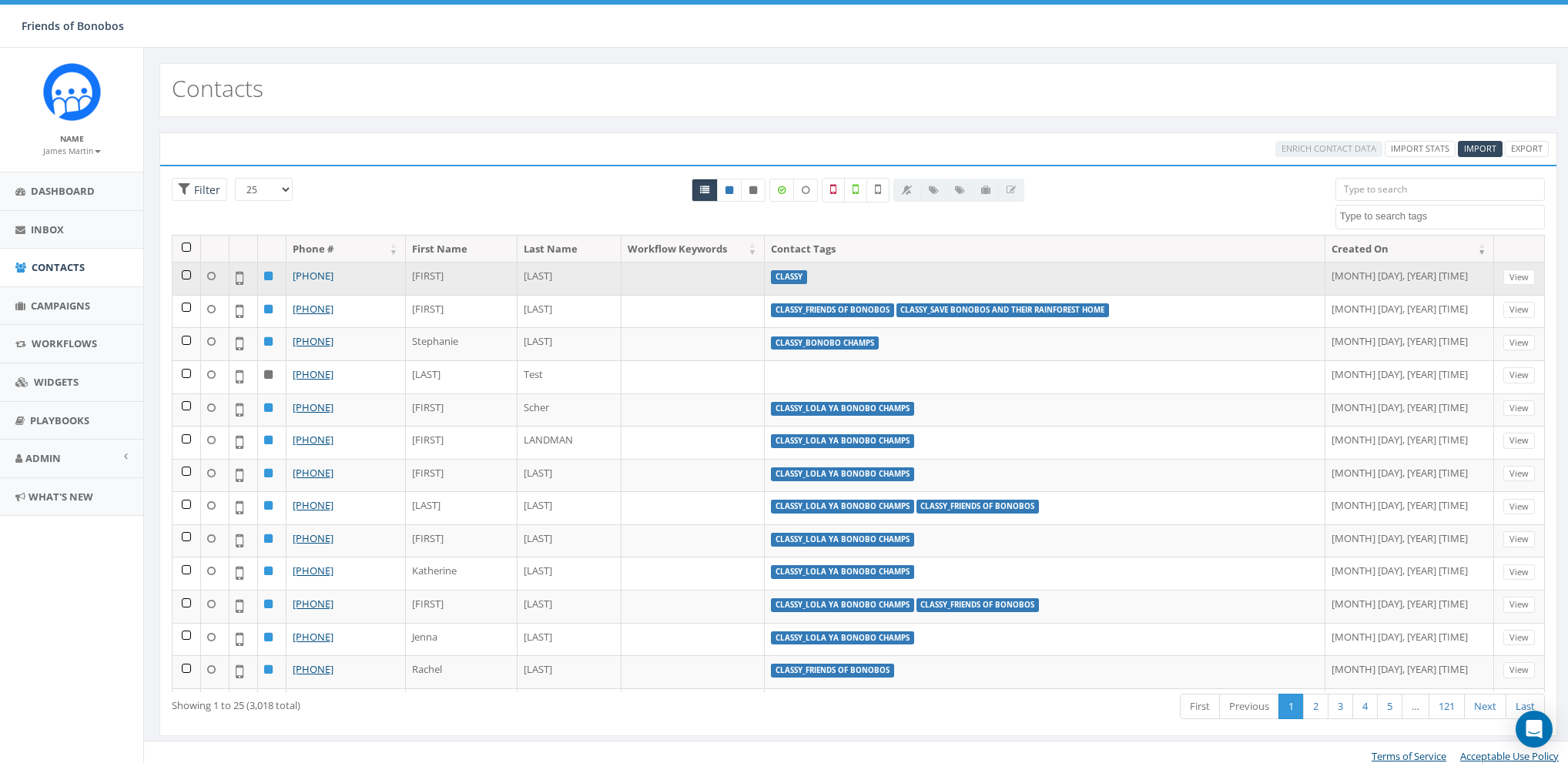 drag, startPoint x: 384, startPoint y: 269, endPoint x: 304, endPoint y: 276, distance: 80.30567 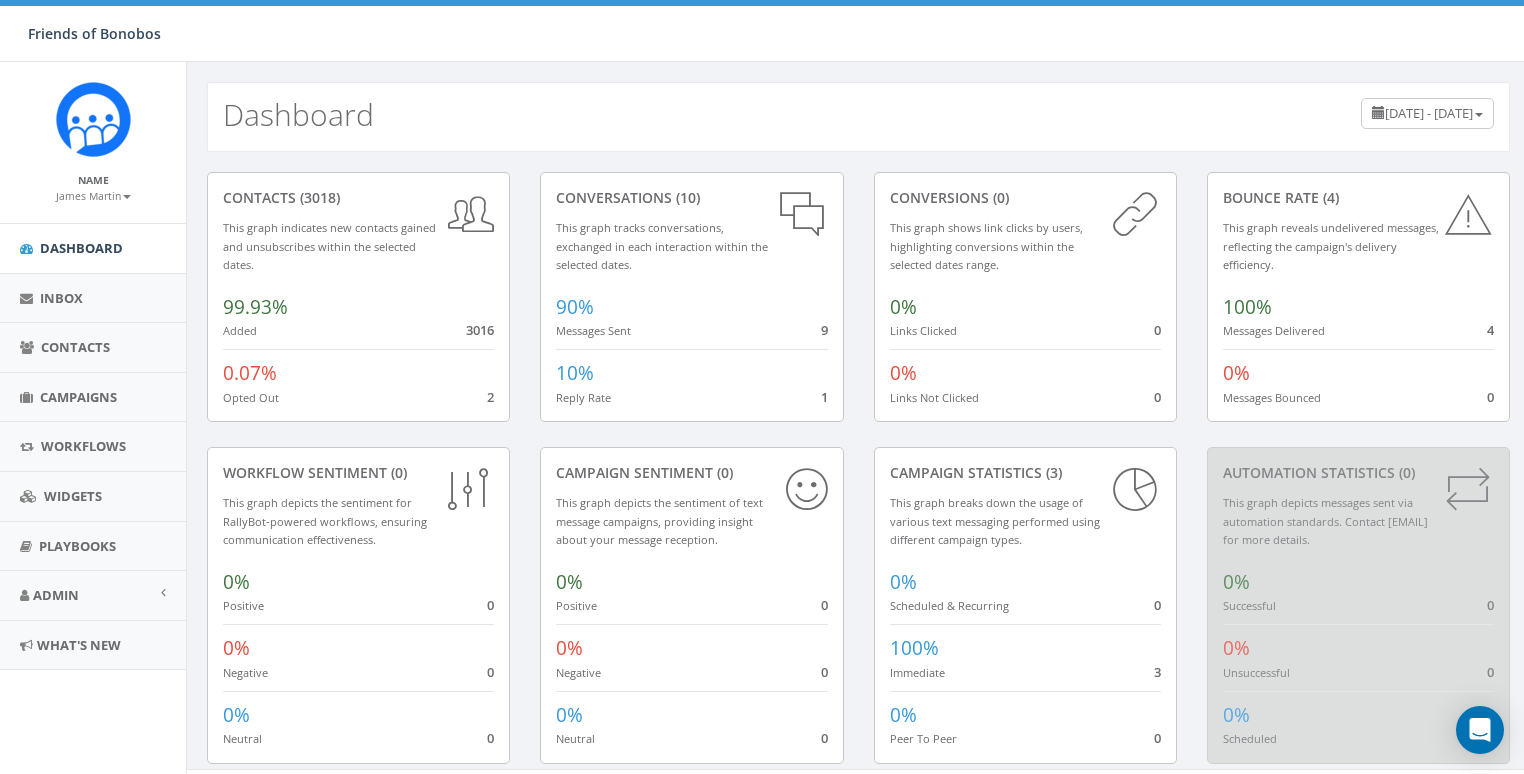 scroll, scrollTop: 0, scrollLeft: 0, axis: both 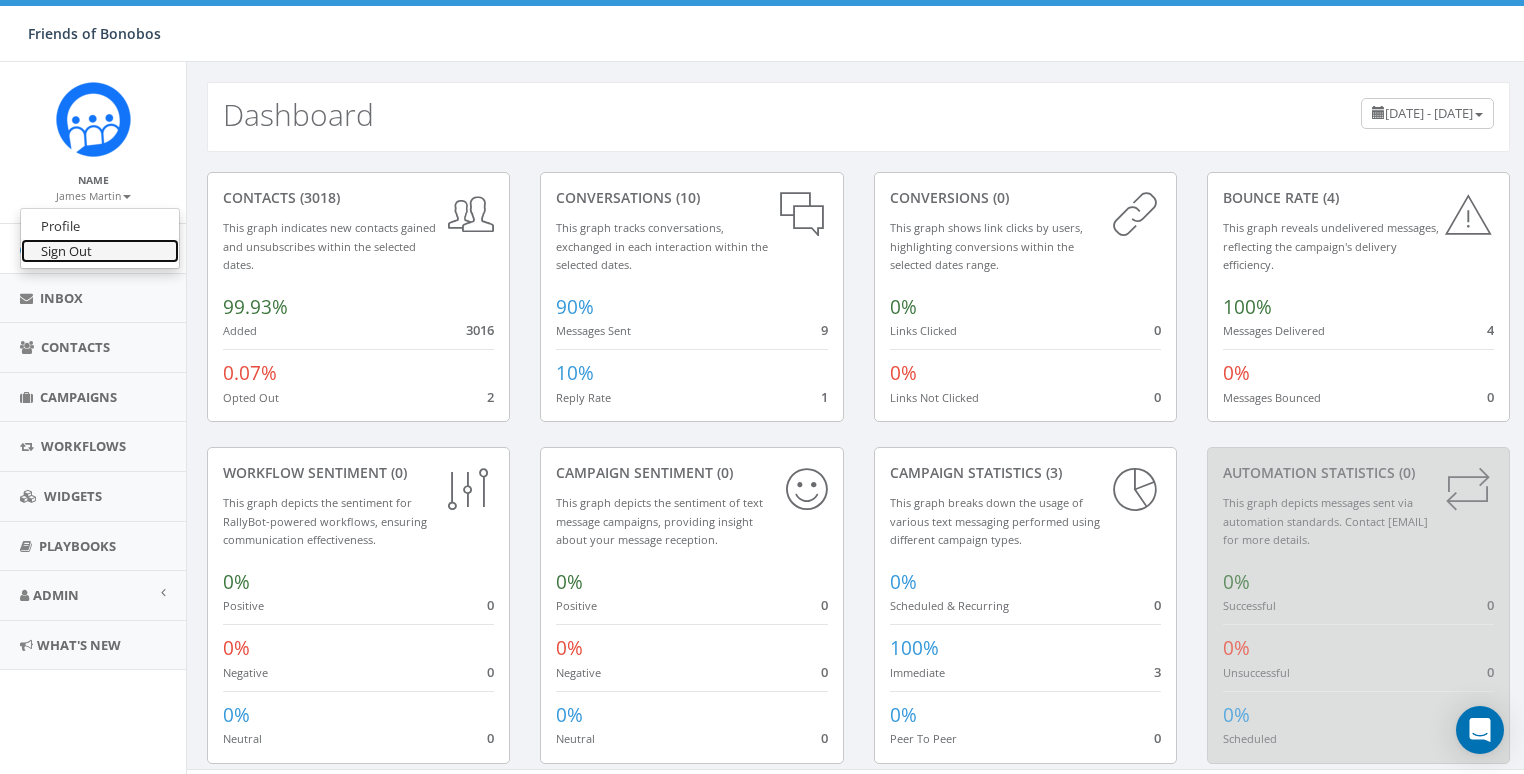 click on "Sign Out" at bounding box center (100, 251) 